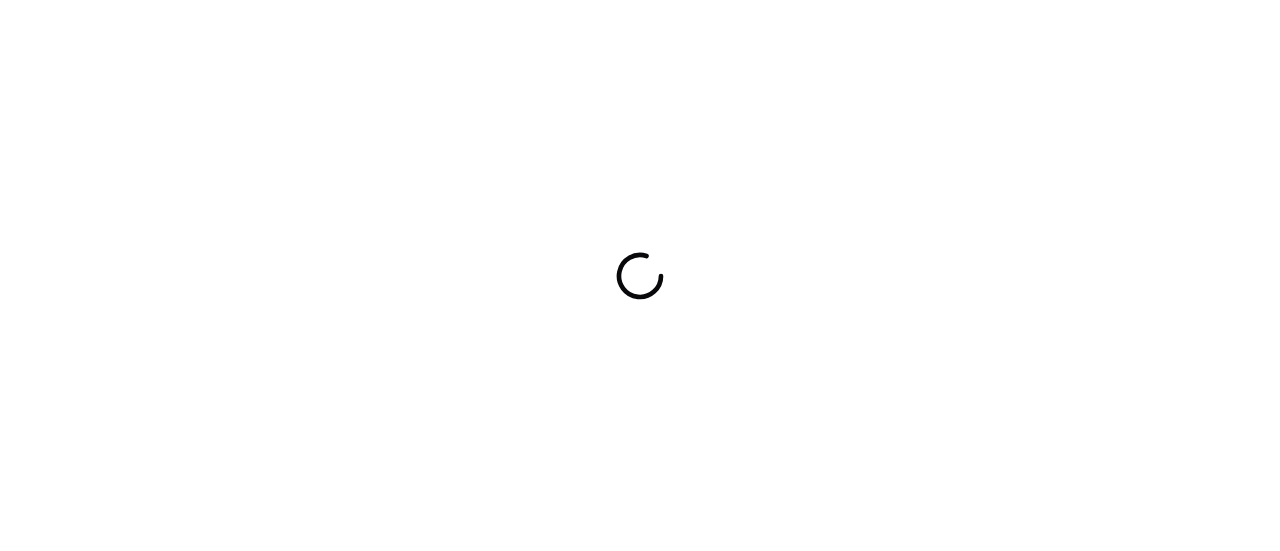 scroll, scrollTop: 0, scrollLeft: 0, axis: both 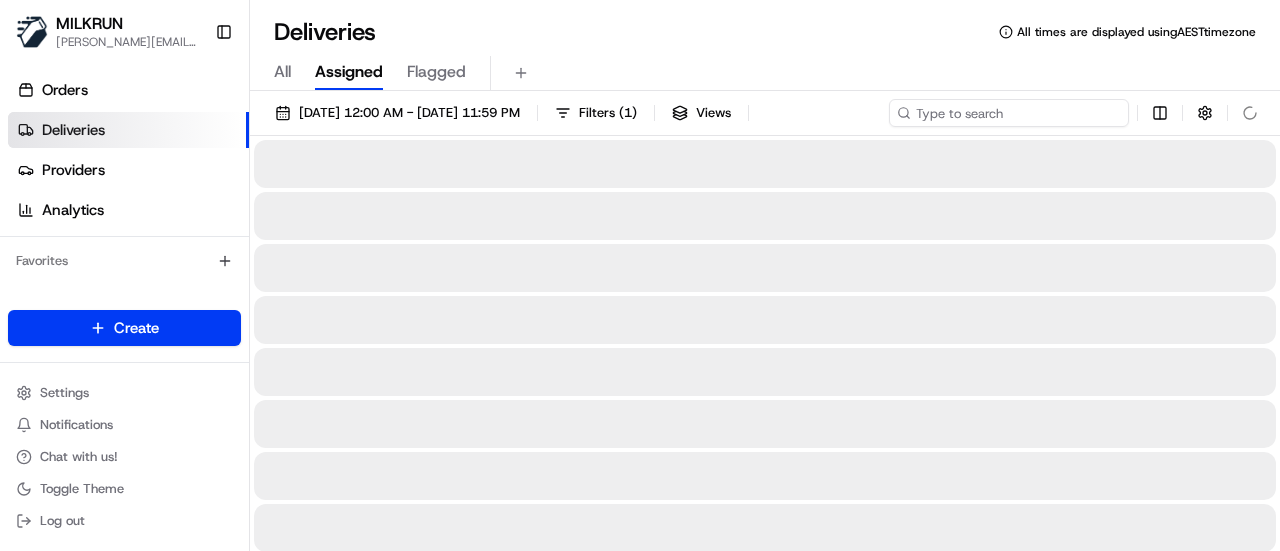 click at bounding box center [1009, 113] 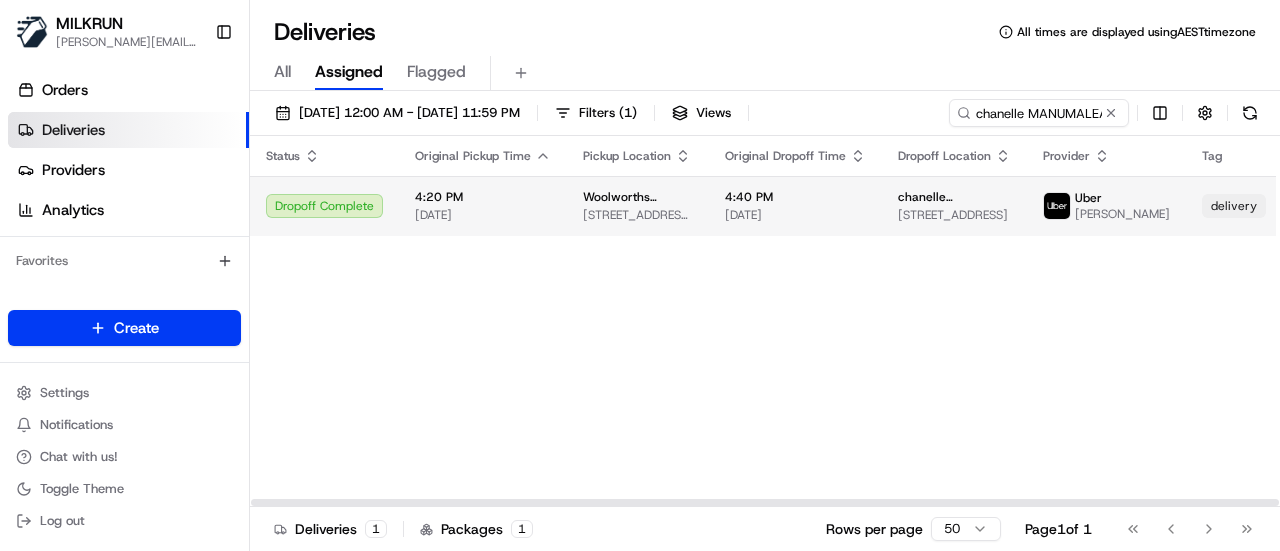 click on "Uber YULIANA R." at bounding box center (1106, 206) 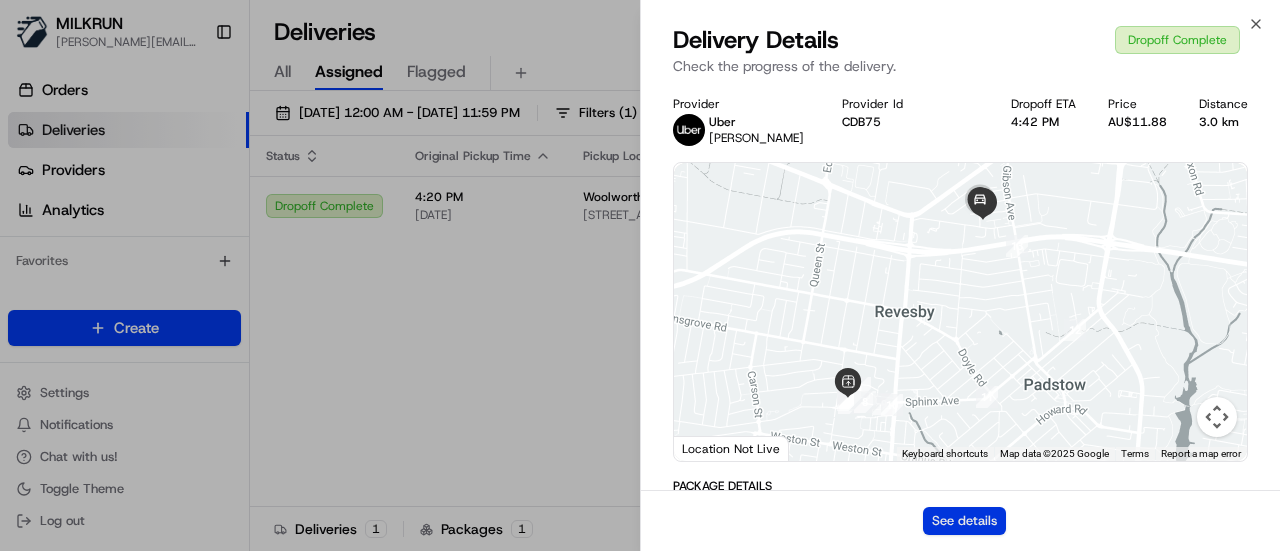 click on "See details" at bounding box center [964, 521] 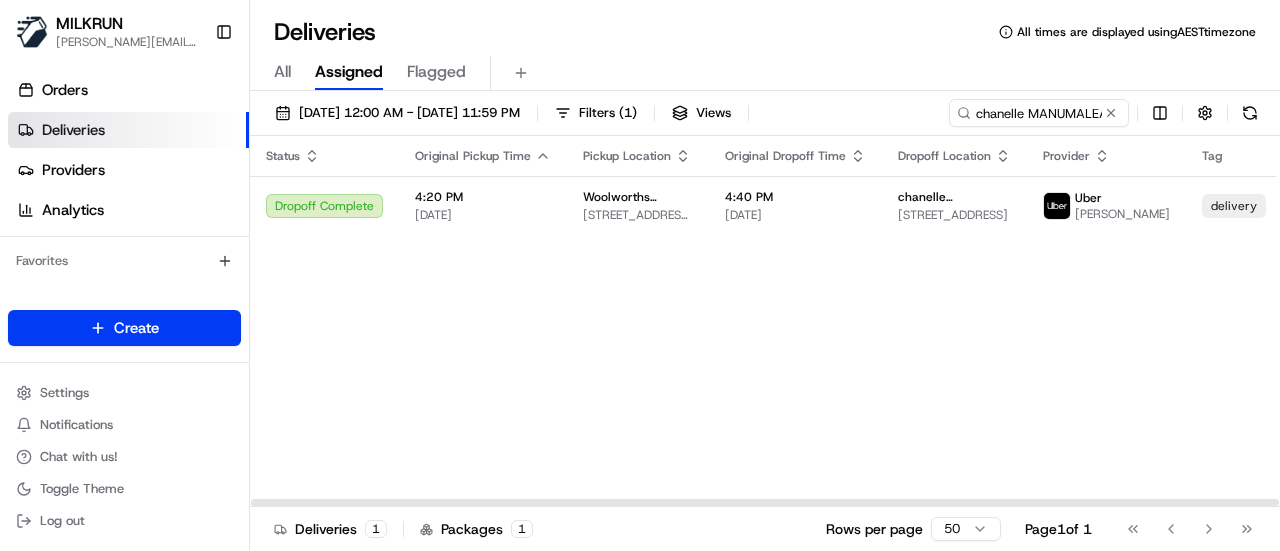 click on "Status Original Pickup Time Pickup Location Original Dropoff Time Dropoff Location Provider Tag Adjusted Pickup Time Actual Pickup Time Actual Dropoff Time Adjusted Dropoff Time Driving Distance Reference Id Action Dropoff Complete 4:20 PM 18/07/2025 Woolworths Supermarket AU - Revesby 60 Marco Ave, Revesby, NSW 2212, AU 4:40 PM 18/07/2025 chanelle MANUMALEALII 21 Snowsill Ave, Revesby, NSW 2212, AU Uber YULIANA R. delivery 4:20 PM 18/07/2025 4:29 PM 18/07/2025 4:43 PM 18/07/2025 5:13 PM 18/07/2025 3.0 km 260708529" at bounding box center [1265, 321] 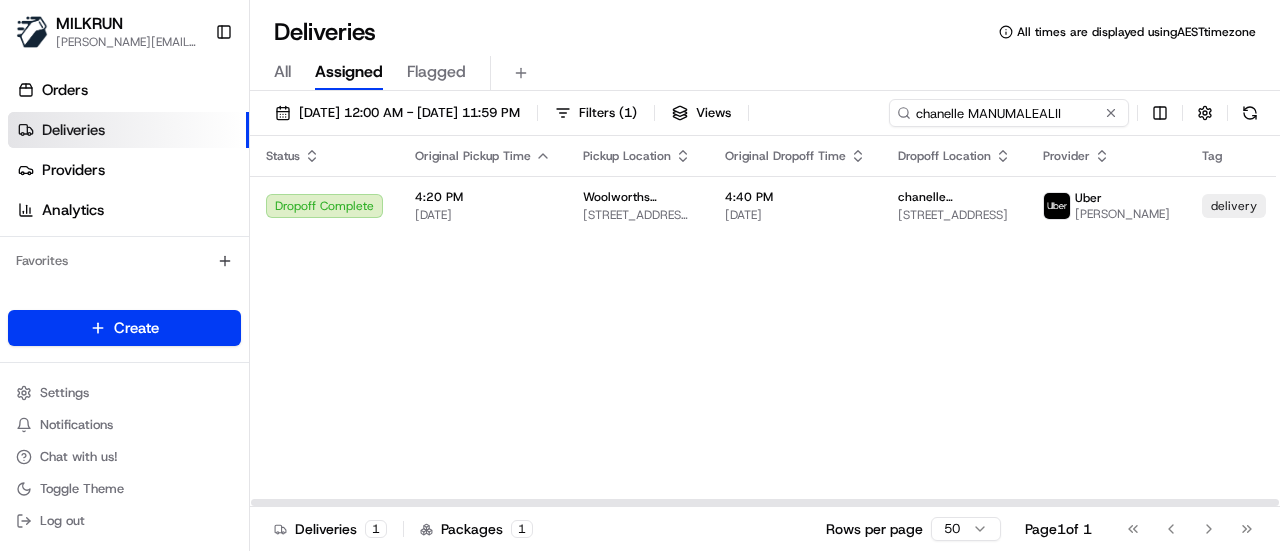 click on "chanelle MANUMALEALII" at bounding box center (1009, 113) 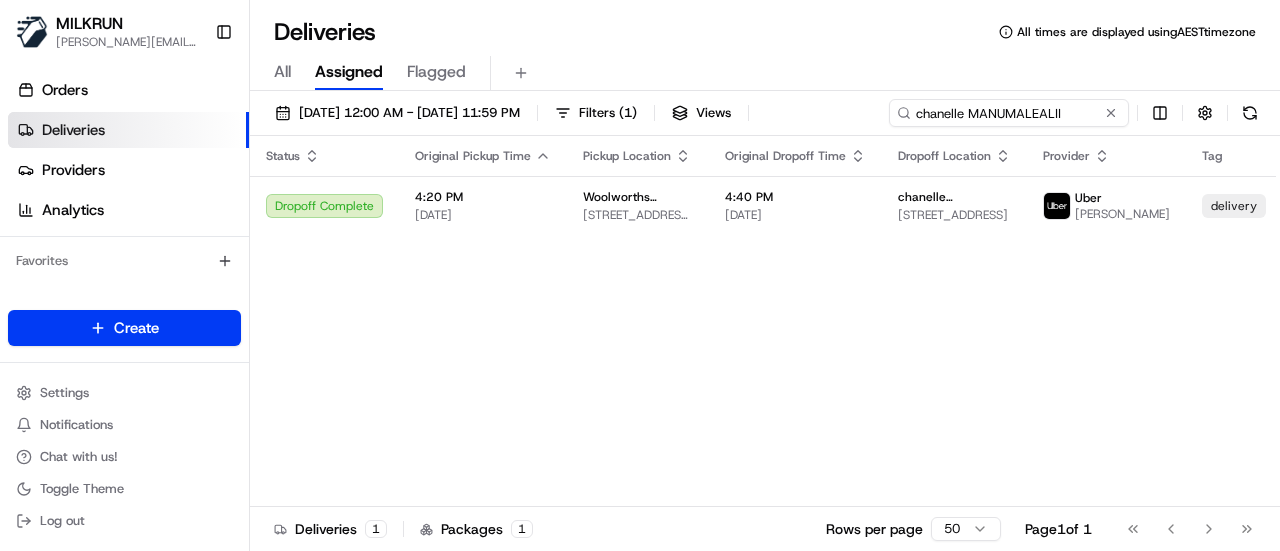 click on "chanelle MANUMALEALII" at bounding box center (1009, 113) 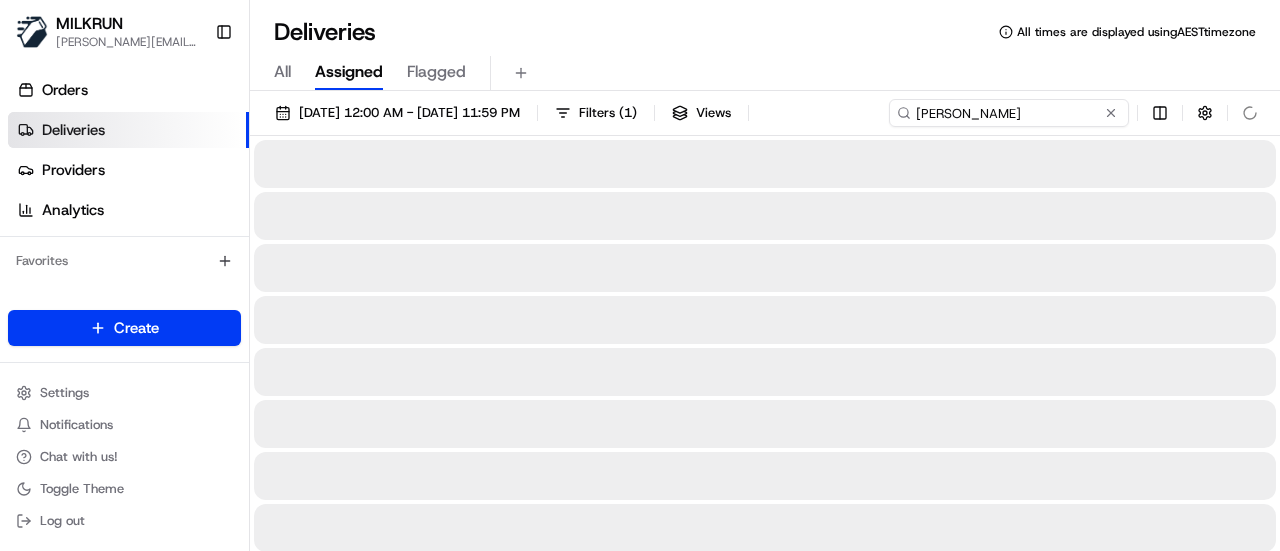 type on "Matt Houston" 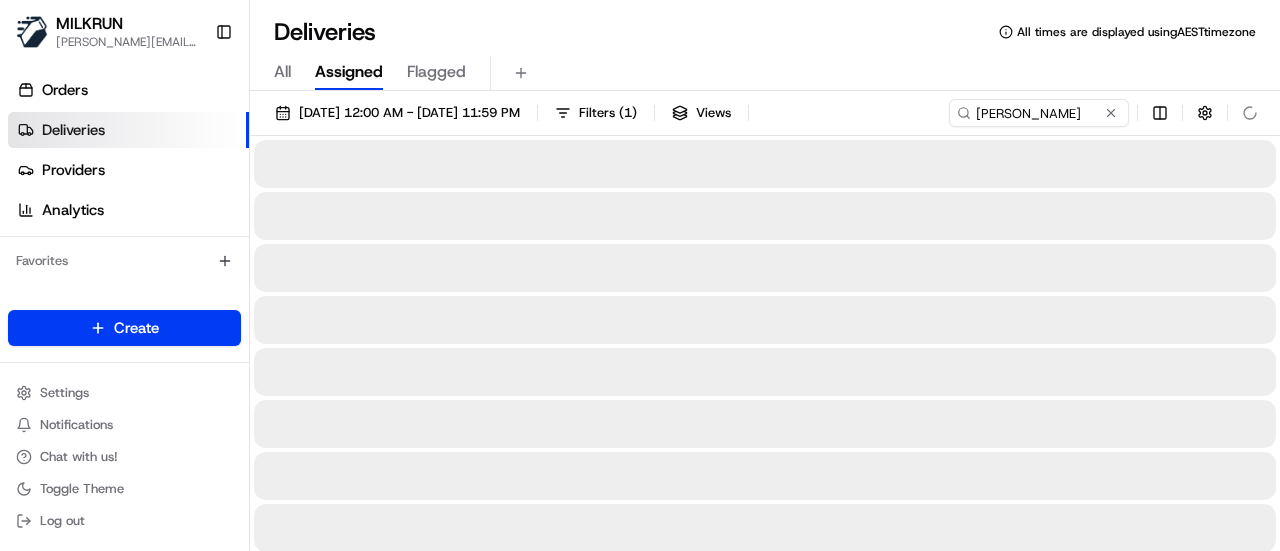 drag, startPoint x: 810, startPoint y: 58, endPoint x: 800, endPoint y: 60, distance: 10.198039 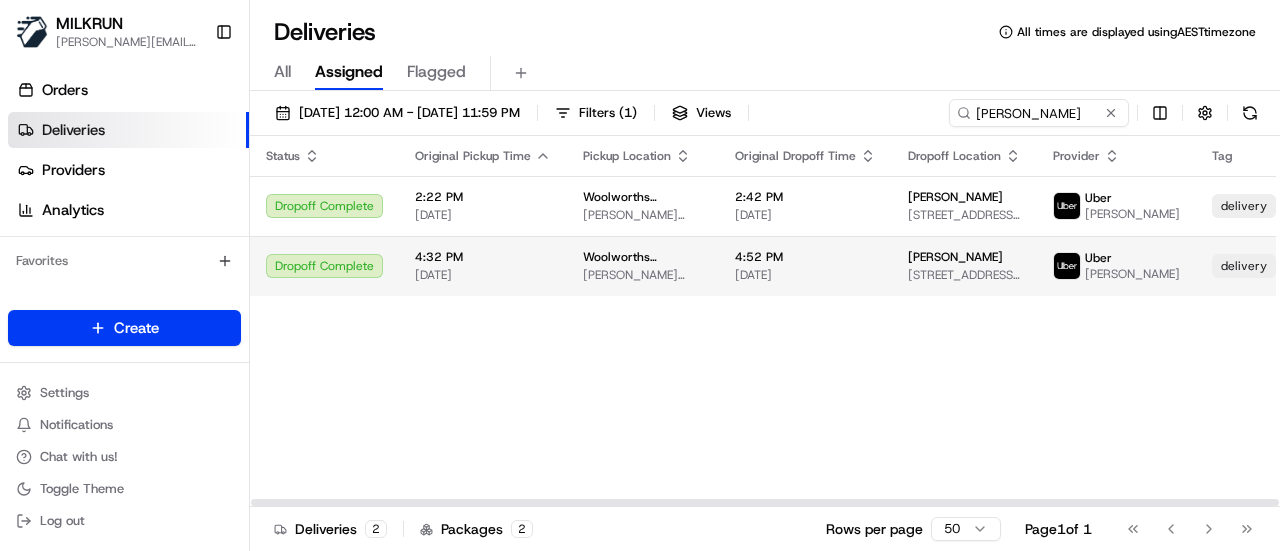 click on "12 Narang St, East Maitland, NSW 2323, AU" at bounding box center (964, 275) 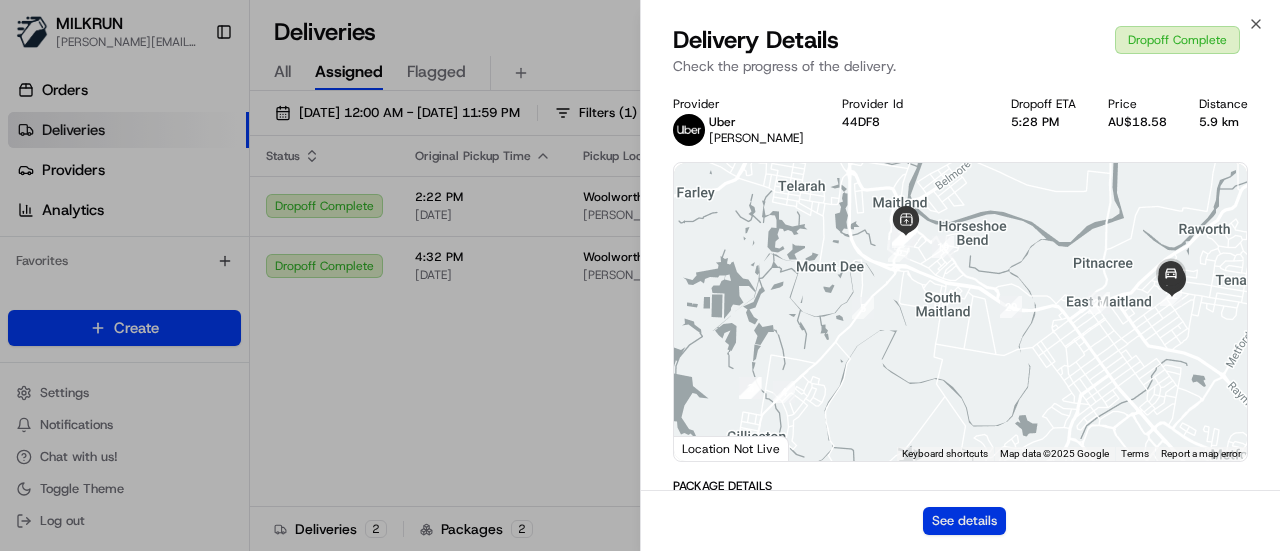 click on "See details" at bounding box center [964, 521] 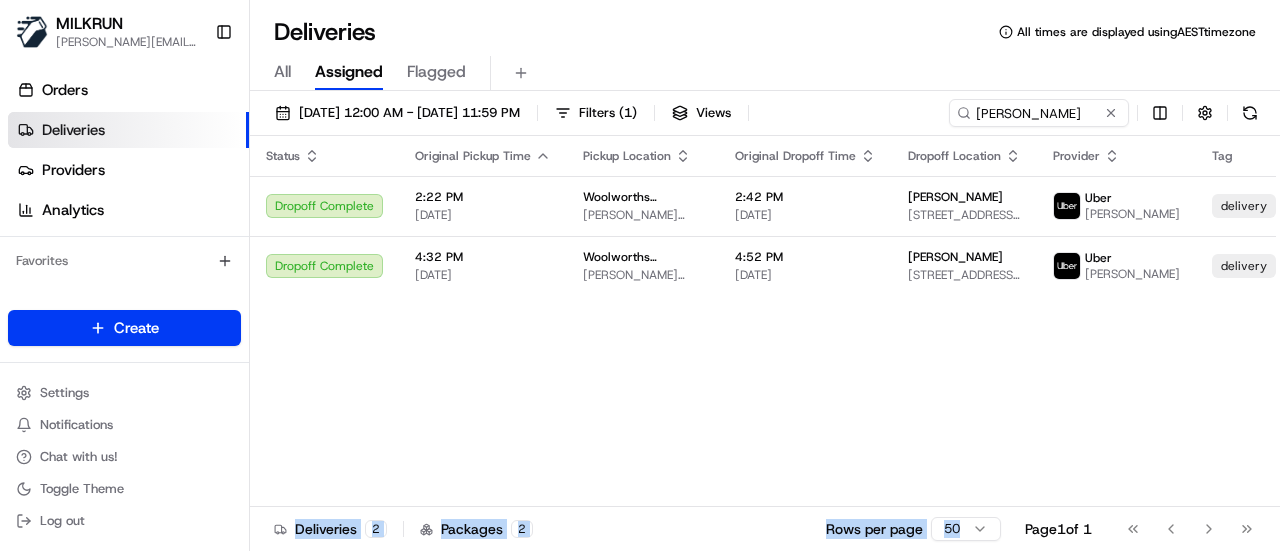 click on "Status Original Pickup Time Pickup Location Original Dropoff Time Dropoff Location Provider Tag Adjusted Pickup Time Actual Pickup Time Actual Dropoff Time Adjusted Dropoff Time Driving Distance Reference Id Action Dropoff Complete 2:22 PM 18/07/2025 Woolworths Supermarket AU - Maitland Pender Pl Shop. Ctr, 44 Elgin St, Maitland, NSW 2320, AU 2:42 PM 18/07/2025 Matt Houston 12 Narang St, East Maitland, NSW 2323, AU Uber ALEXANDER F. delivery 2:22 PM 18/07/2025 3:03 PM 18/07/2025 3:31 PM 18/07/2025 3:24 PM 18/07/2025 5.9 km 260691822 Dropoff Complete 4:32 PM 18/07/2025 Woolworths Supermarket AU - Maitland Pender Pl Shop. Ctr, 44 Elgin St, Maitland, NSW 2320, AU 4:52 PM 18/07/2025 Matt Houston 12 Narang St, East Maitland, NSW 2323, AU Uber JIBY C. delivery 4:32 PM 18/07/2025 5:16 PM 18/07/2025 5:28 PM 18/07/2025 5:37 PM 18/07/2025 5.9 km 260711890 Deliveries 2 Packages 2 Rows per page 50 Page  1  of   1 Go to first page Go to previous page Go to next page Go to last page" at bounding box center (765, 345) 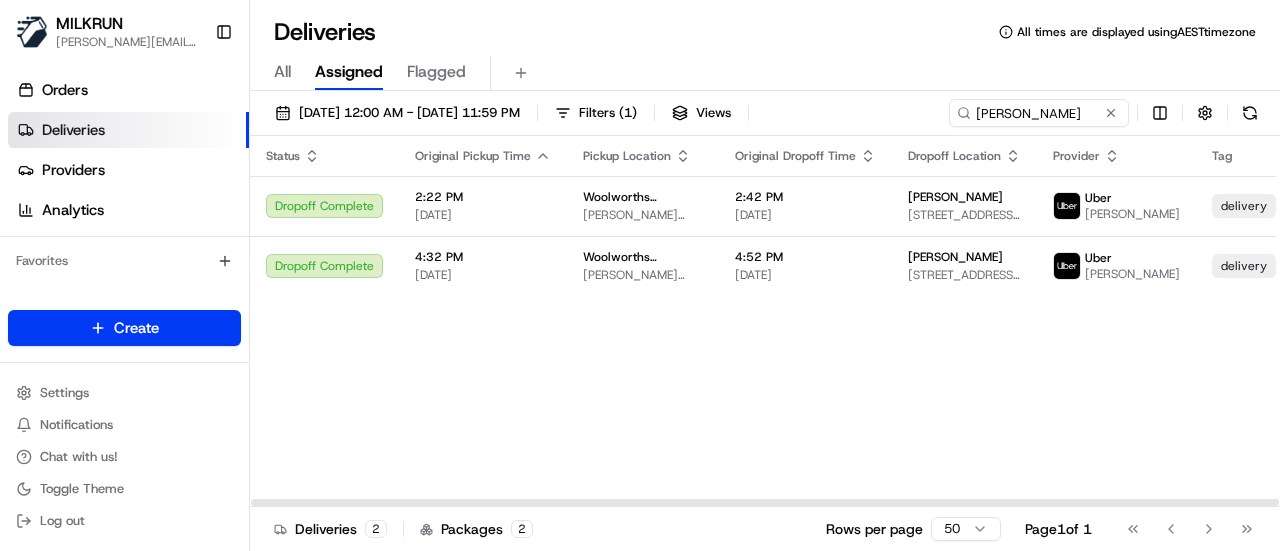 click on "Status Original Pickup Time Pickup Location Original Dropoff Time Dropoff Location Provider Tag Adjusted Pickup Time Actual Pickup Time Actual Dropoff Time Adjusted Dropoff Time Driving Distance Reference Id Action Dropoff Complete 2:22 PM 18/07/2025 Woolworths Supermarket AU - Maitland Pender Pl Shop. Ctr, 44 Elgin St, Maitland, NSW 2320, AU 2:42 PM 18/07/2025 Matt Houston 12 Narang St, East Maitland, NSW 2323, AU Uber ALEXANDER F. delivery 2:22 PM 18/07/2025 3:03 PM 18/07/2025 3:31 PM 18/07/2025 3:24 PM 18/07/2025 5.9 km 260691822 Dropoff Complete 4:32 PM 18/07/2025 Woolworths Supermarket AU - Maitland Pender Pl Shop. Ctr, 44 Elgin St, Maitland, NSW 2320, AU 4:52 PM 18/07/2025 Matt Houston 12 Narang St, East Maitland, NSW 2323, AU Uber JIBY C. delivery 4:32 PM 18/07/2025 5:16 PM 18/07/2025 5:28 PM 18/07/2025 5:37 PM 18/07/2025 5.9 km 260711890" at bounding box center (1270, 321) 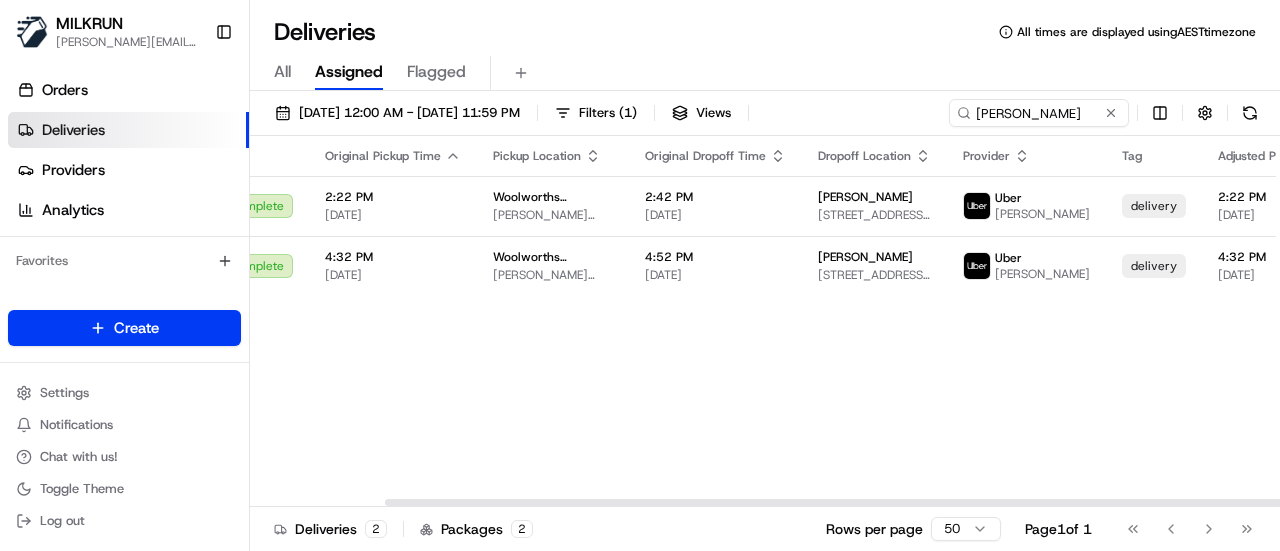 scroll, scrollTop: 0, scrollLeft: 283, axis: horizontal 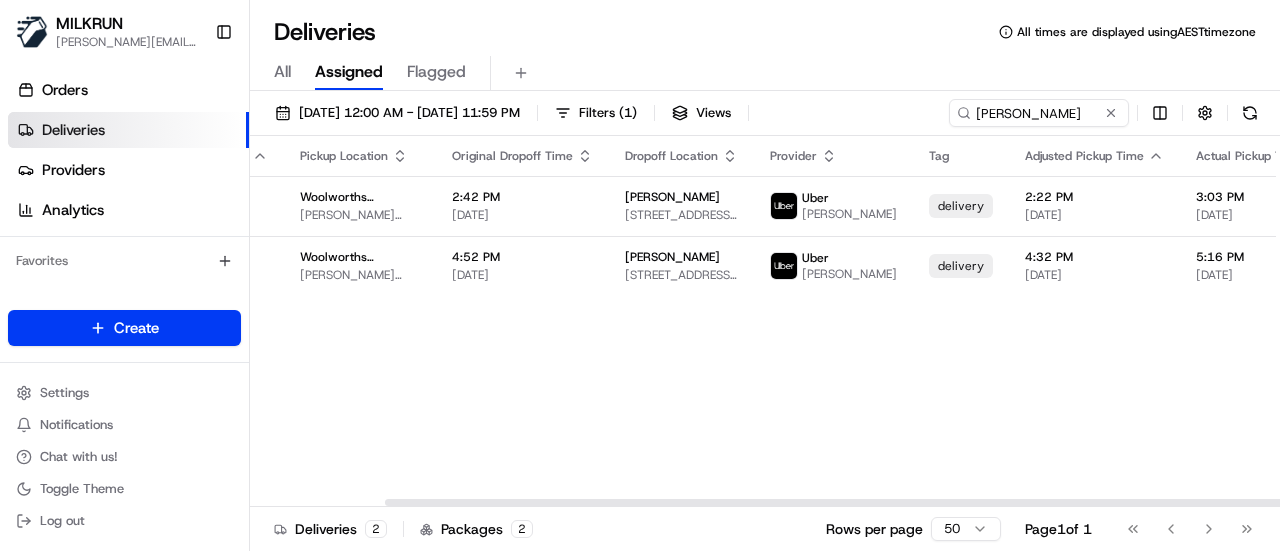 drag, startPoint x: 1132, startPoint y: 498, endPoint x: 1273, endPoint y: 487, distance: 141.42842 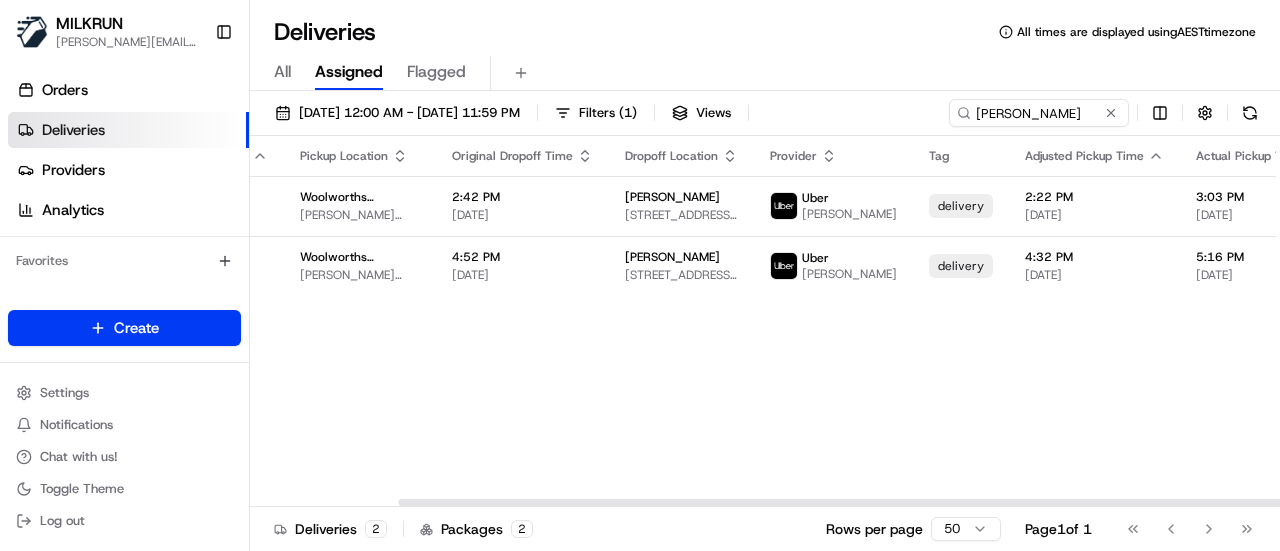 click on "Status Original Pickup Time Pickup Location Original Dropoff Time Dropoff Location Provider Tag Adjusted Pickup Time Actual Pickup Time Actual Dropoff Time Adjusted Dropoff Time Driving Distance Reference Id Action Dropoff Complete 2:22 PM 18/07/2025 Woolworths Supermarket AU - Maitland Pender Pl Shop. Ctr, 44 Elgin St, Maitland, NSW 2320, AU 2:42 PM 18/07/2025 Matt Houston 12 Narang St, East Maitland, NSW 2323, AU Uber ALEXANDER F. delivery 2:22 PM 18/07/2025 3:03 PM 18/07/2025 3:31 PM 18/07/2025 3:24 PM 18/07/2025 5.9 km 260691822 Dropoff Complete 4:32 PM 18/07/2025 Woolworths Supermarket AU - Maitland Pender Pl Shop. Ctr, 44 Elgin St, Maitland, NSW 2320, AU 4:52 PM 18/07/2025 Matt Houston 12 Narang St, East Maitland, NSW 2323, AU Uber JIBY C. delivery 4:32 PM 18/07/2025 5:16 PM 18/07/2025 5:28 PM 18/07/2025 5:37 PM 18/07/2025 5.9 km 260711890" at bounding box center (987, 321) 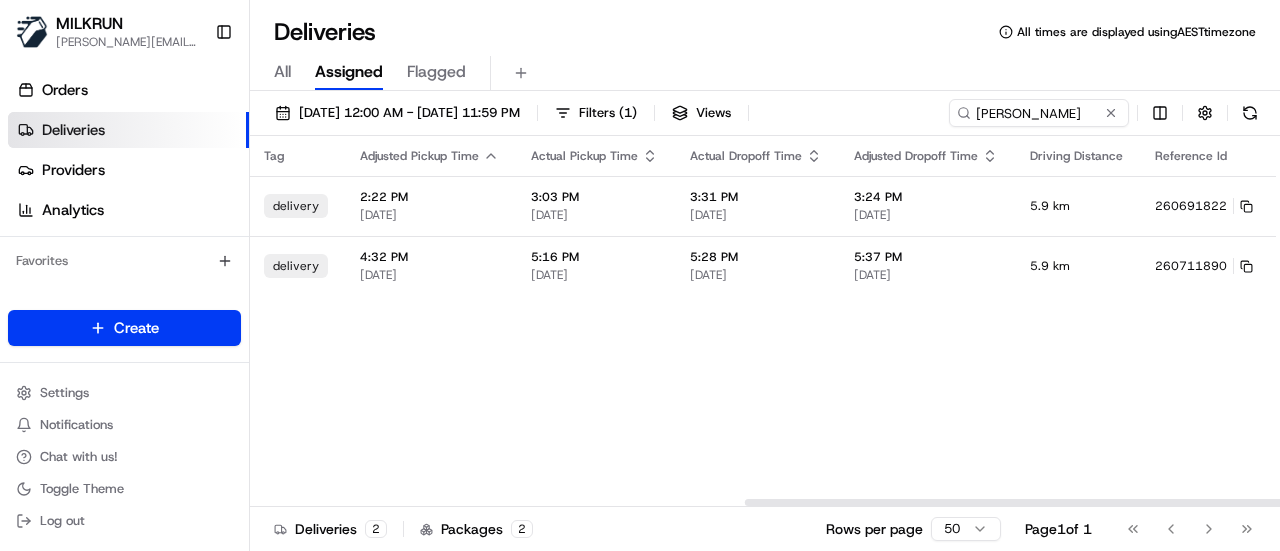 drag, startPoint x: 1104, startPoint y: 506, endPoint x: 1171, endPoint y: 517, distance: 67.89698 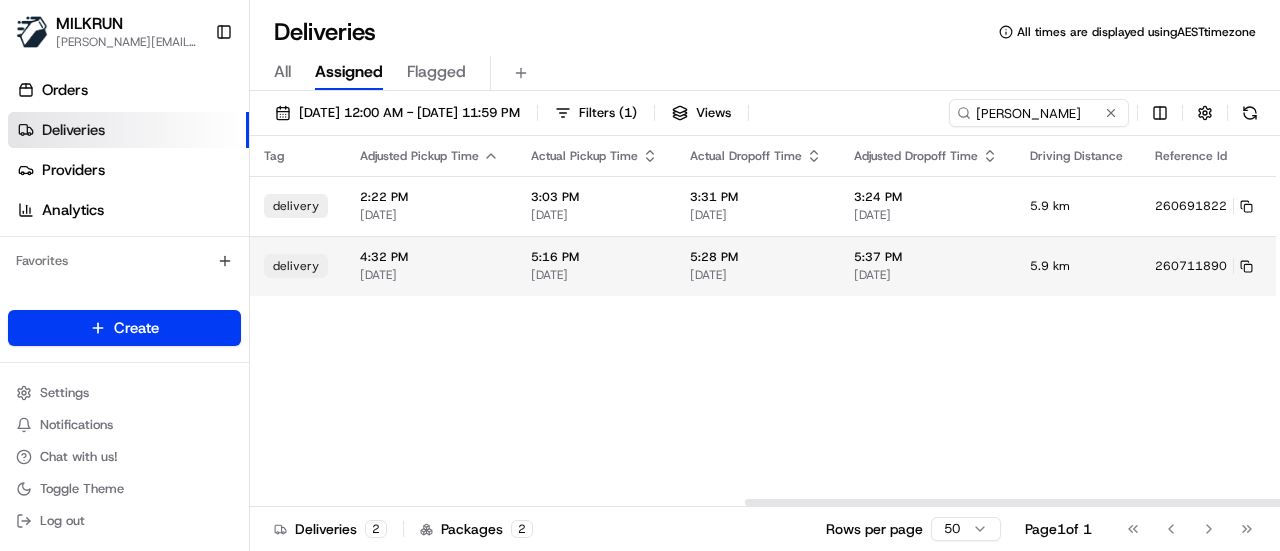 click at bounding box center [1306, 266] 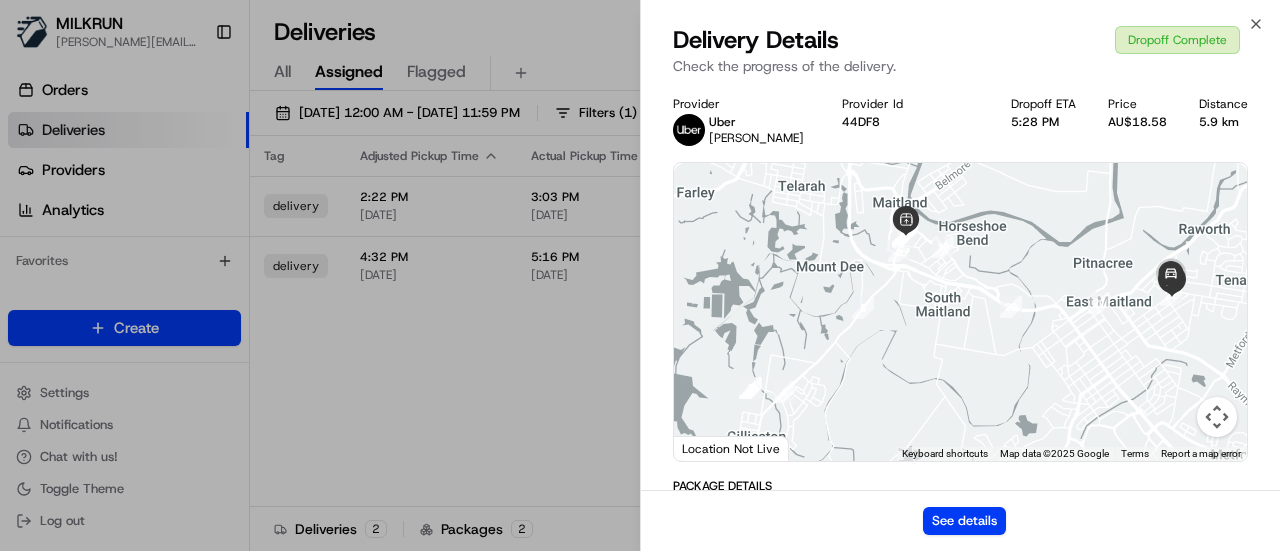 drag, startPoint x: 450, startPoint y: 419, endPoint x: 1279, endPoint y: 362, distance: 830.9573 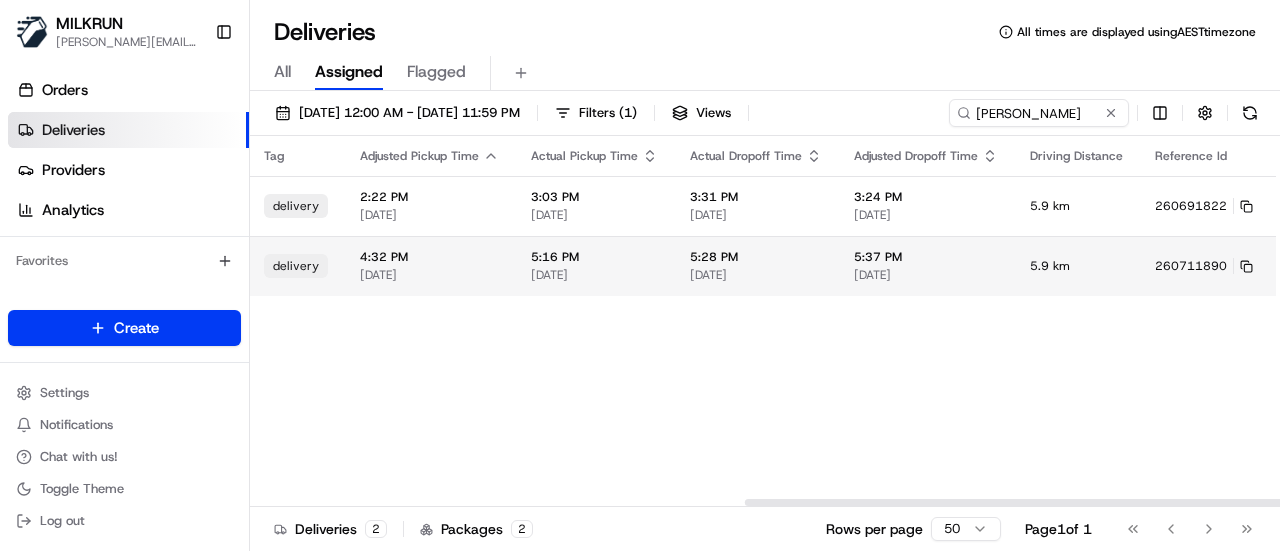 click on "MILKRUN toman@woolworths.com.au Toggle Sidebar Orders Deliveries Providers Analytics Favorites Main Menu Members & Organization Organization Users Roles Preferences Customization Tracking Orchestration Automations Locations Pickup Locations Dropoff Locations AI Support Call Agent Billing Billing Refund Requests Integrations Notification Triggers Webhooks API Keys Request Logs Create Settings Notifications Chat with us! Toggle Theme Log out Deliveries All times are displayed using  AEST  timezone All Assigned Flagged 18/07/2025 12:00 AM - 25/07/2025 11:59 PM Filters ( 1 ) Views Matt Houston Status Original Pickup Time Pickup Location Original Dropoff Time Dropoff Location Provider Tag Adjusted Pickup Time Actual Pickup Time Actual Dropoff Time Adjusted Dropoff Time Driving Distance Reference Id Action Dropoff Complete 2:22 PM 18/07/2025 Woolworths Supermarket AU - Maitland Pender Pl Shop. Ctr, 44 Elgin St, Maitland, NSW 2320, AU 2:42 PM 18/07/2025 Matt Houston Uber ALEXANDER F. delivery 2:22 PM" at bounding box center [640, 275] 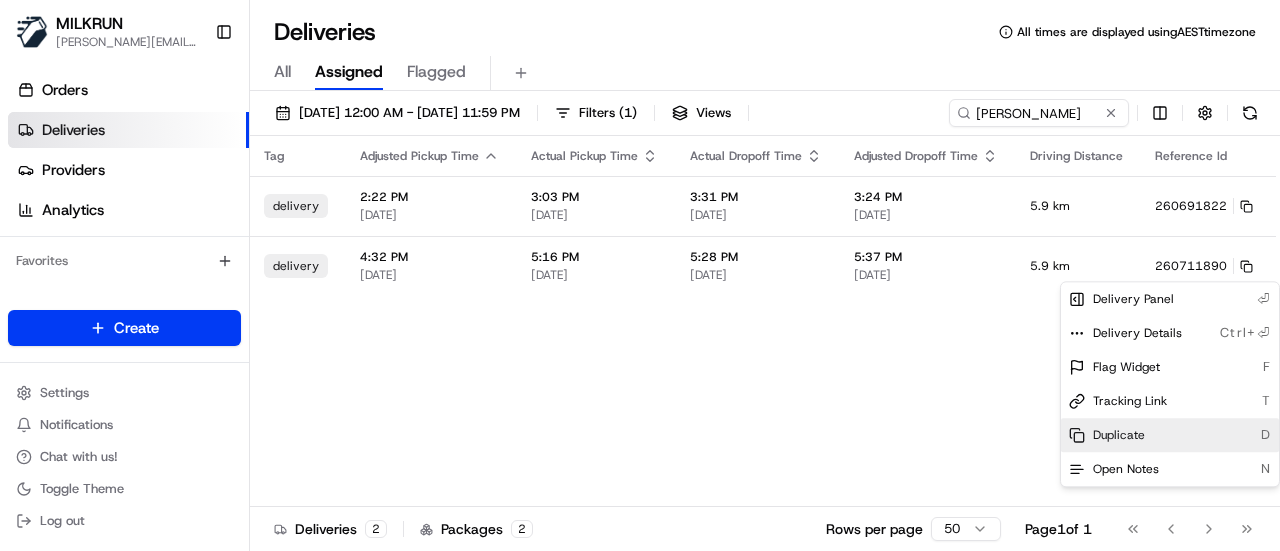 click on "Duplicate D" at bounding box center (1170, 435) 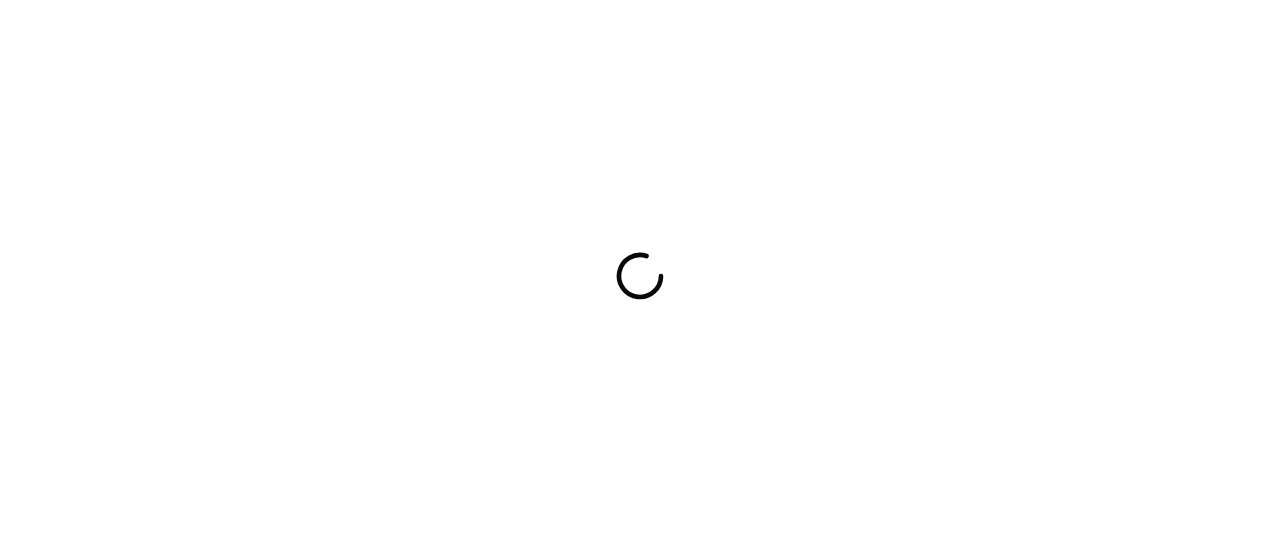 scroll, scrollTop: 0, scrollLeft: 0, axis: both 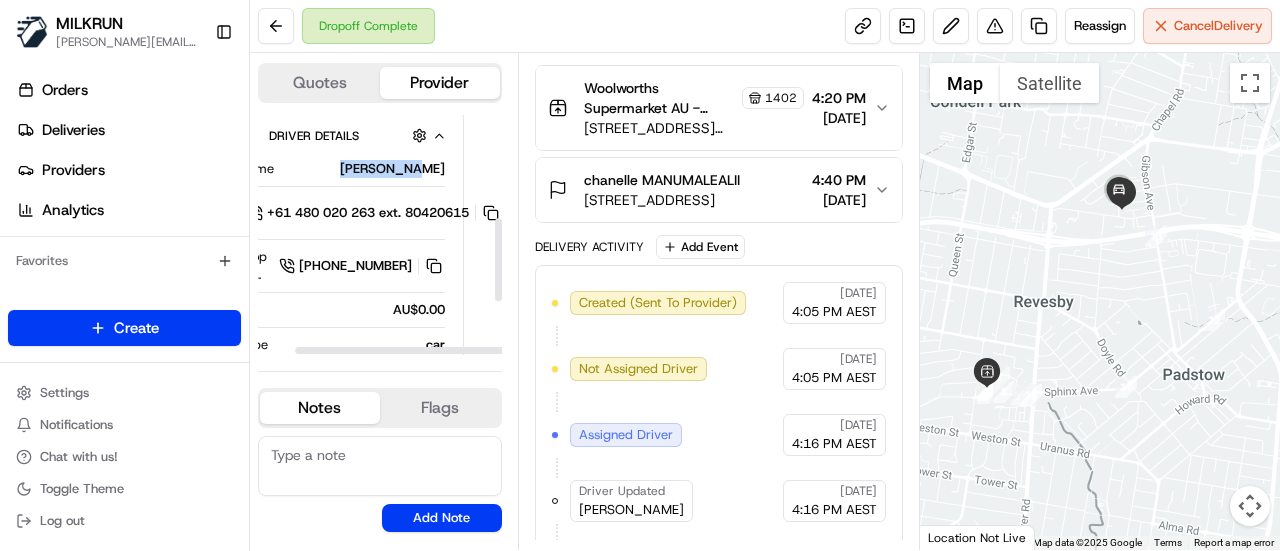 drag, startPoint x: 412, startPoint y: 161, endPoint x: 445, endPoint y: 160, distance: 33.01515 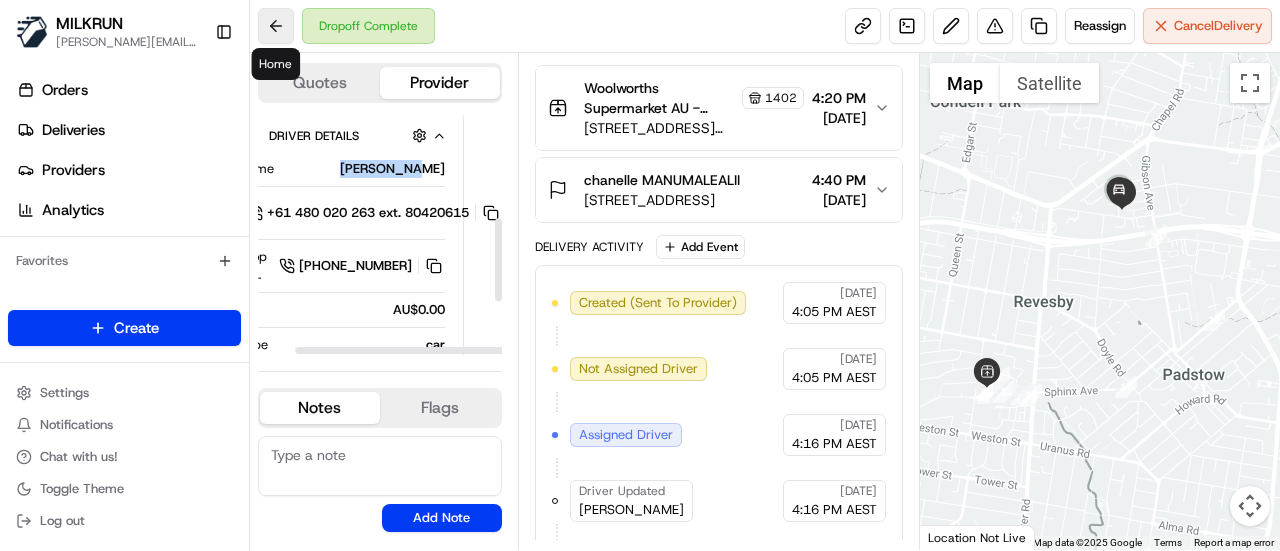 click at bounding box center (276, 26) 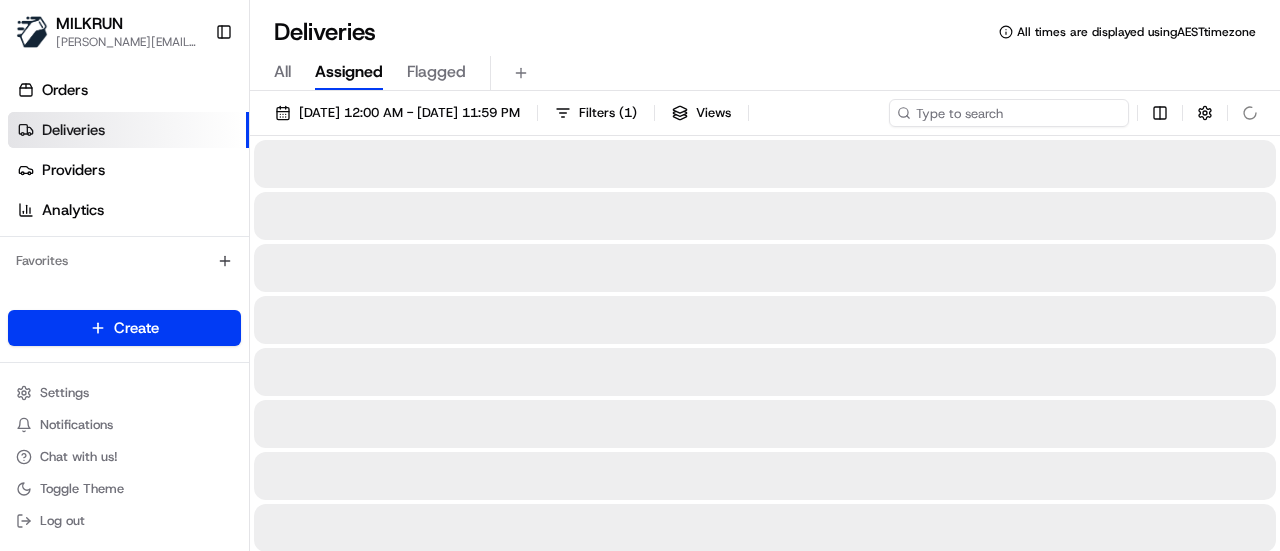 click at bounding box center (1009, 113) 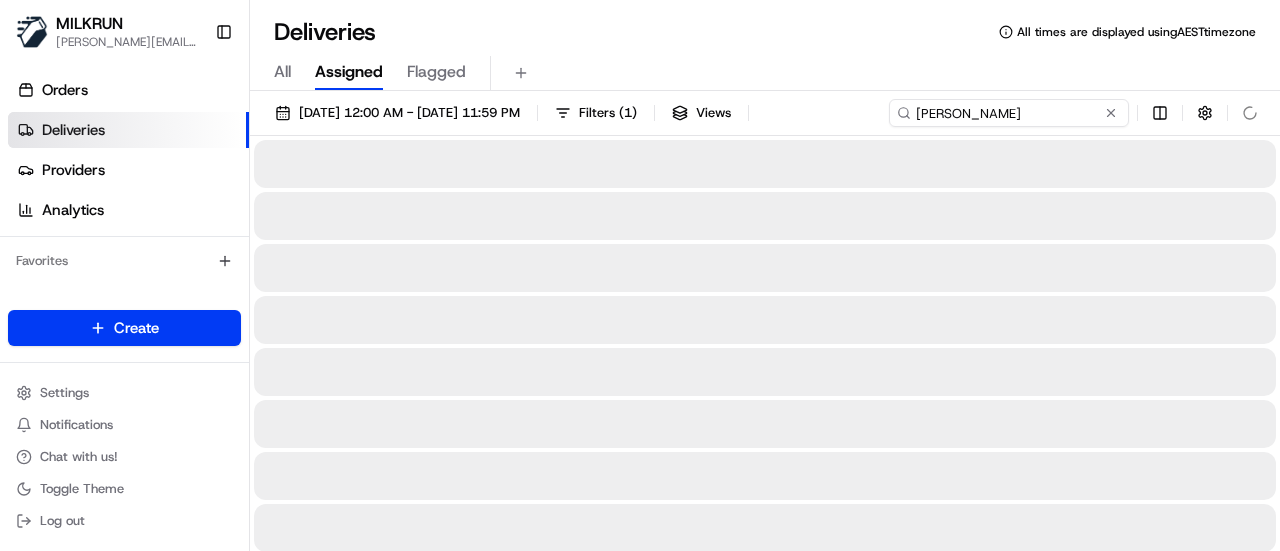 type on "YULIANA R." 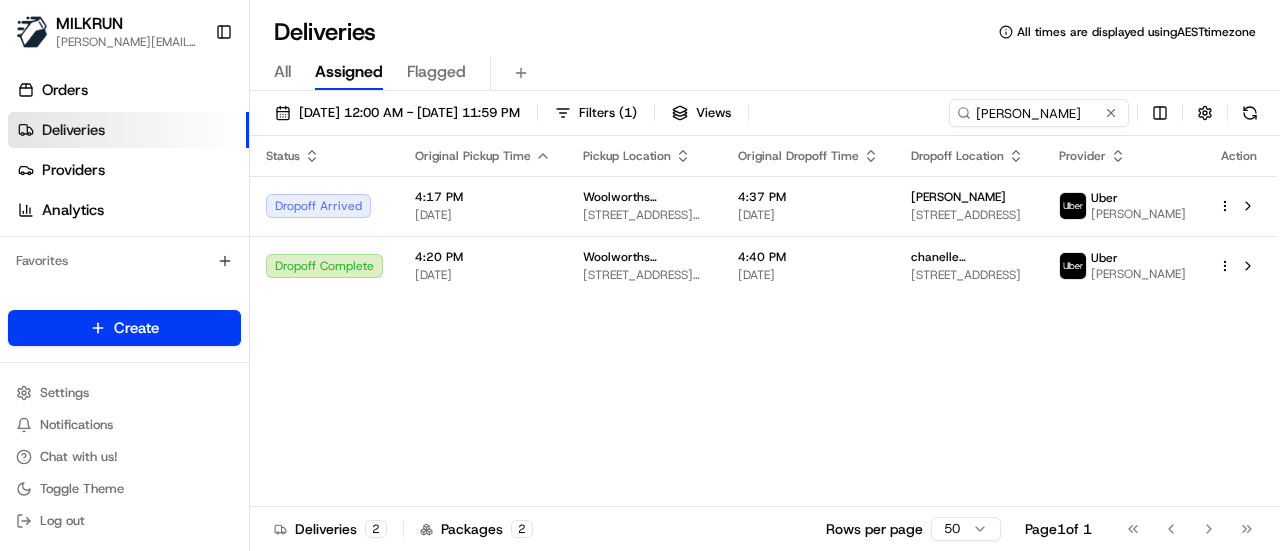 click on "Status Original Pickup Time Pickup Location Original Dropoff Time Dropoff Location Provider Action Dropoff Arrived 4:17 PM 18/07/2025 Woolworths Supermarket AU - Revesby 60 Marco Ave, Revesby, NSW 2212, AU 4:37 PM 18/07/2025 Rhianna Payne 17 Eynham Rd, Milperra, NSW 2214, AU Uber YULIANA R. Dropoff Complete 4:20 PM 18/07/2025 Woolworths Supermarket AU - Revesby 60 Marco Ave, Revesby, NSW 2212, AU 4:40 PM 18/07/2025 chanelle MANUMALEALII 21 Snowsill Ave, Revesby, NSW 2212, AU Uber YULIANA R." at bounding box center [763, 321] 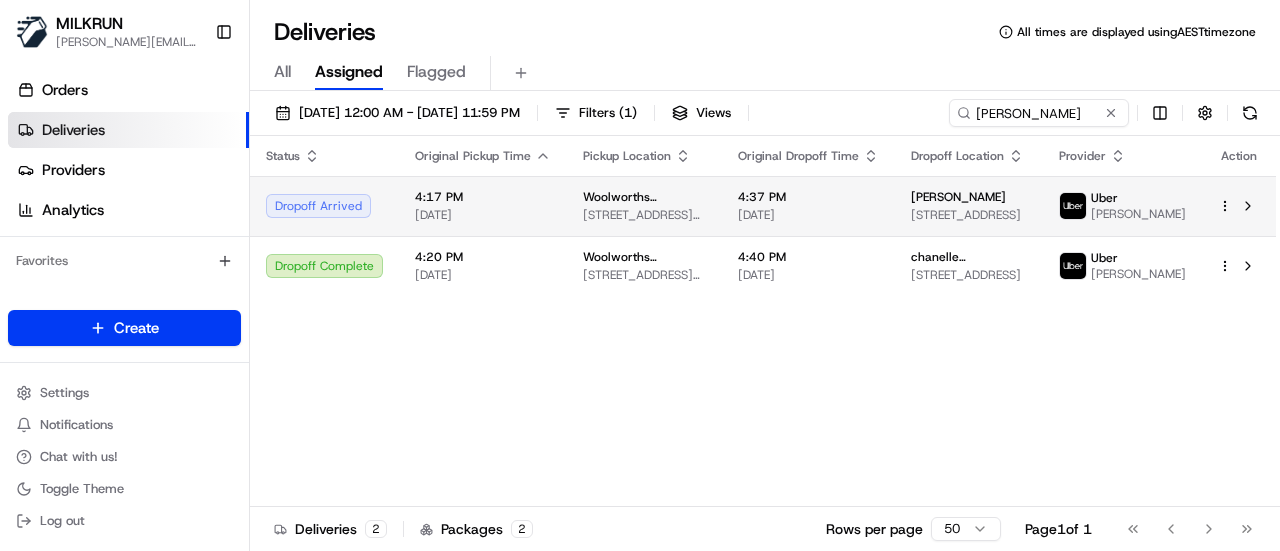 click on "[DATE]" at bounding box center [808, 215] 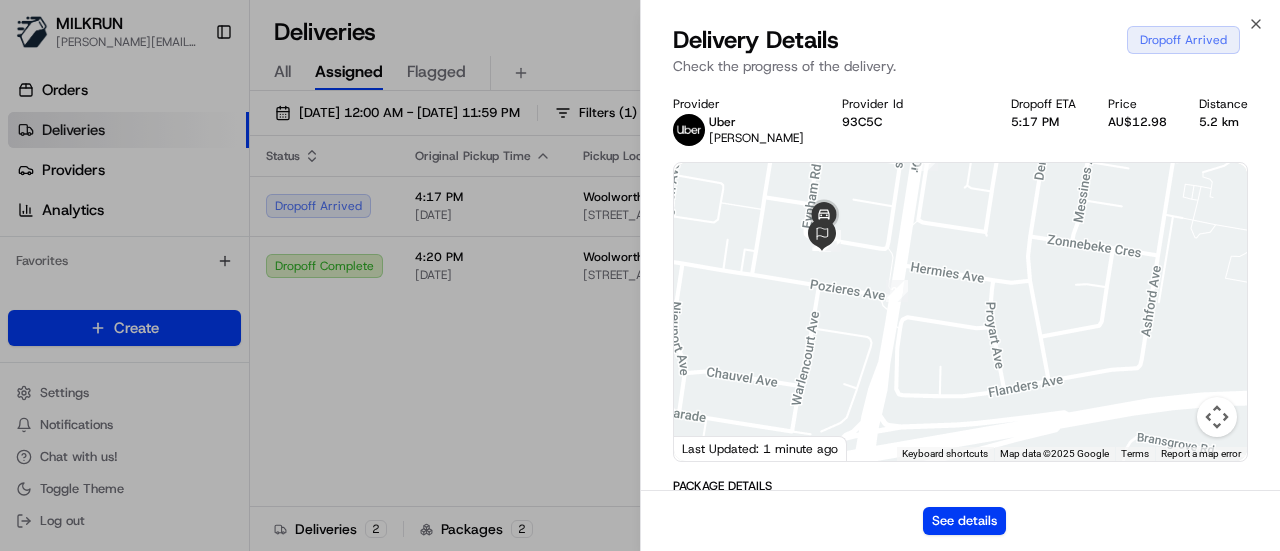 drag, startPoint x: 917, startPoint y: 294, endPoint x: 892, endPoint y: 280, distance: 28.653097 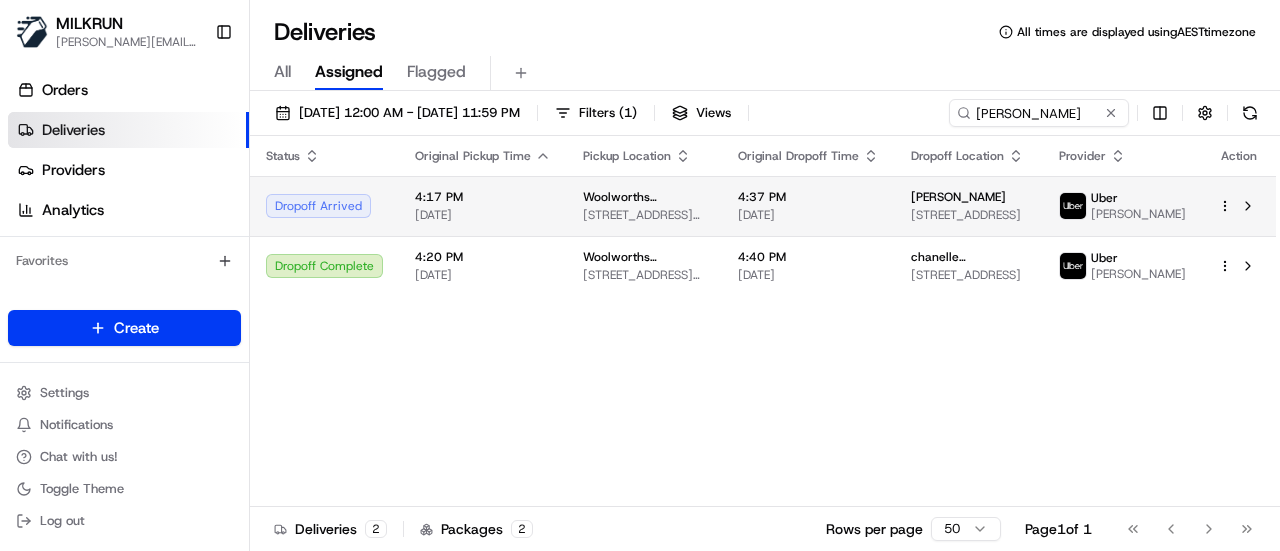 click on "4:37 PM" at bounding box center (808, 197) 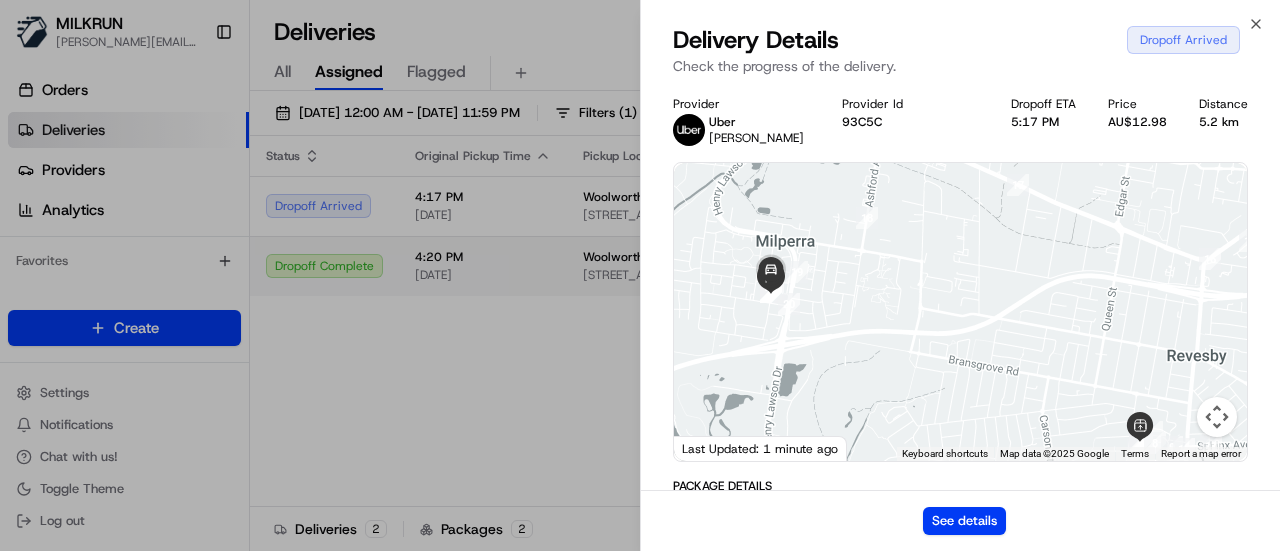 drag, startPoint x: 518, startPoint y: 357, endPoint x: 637, endPoint y: 288, distance: 137.55727 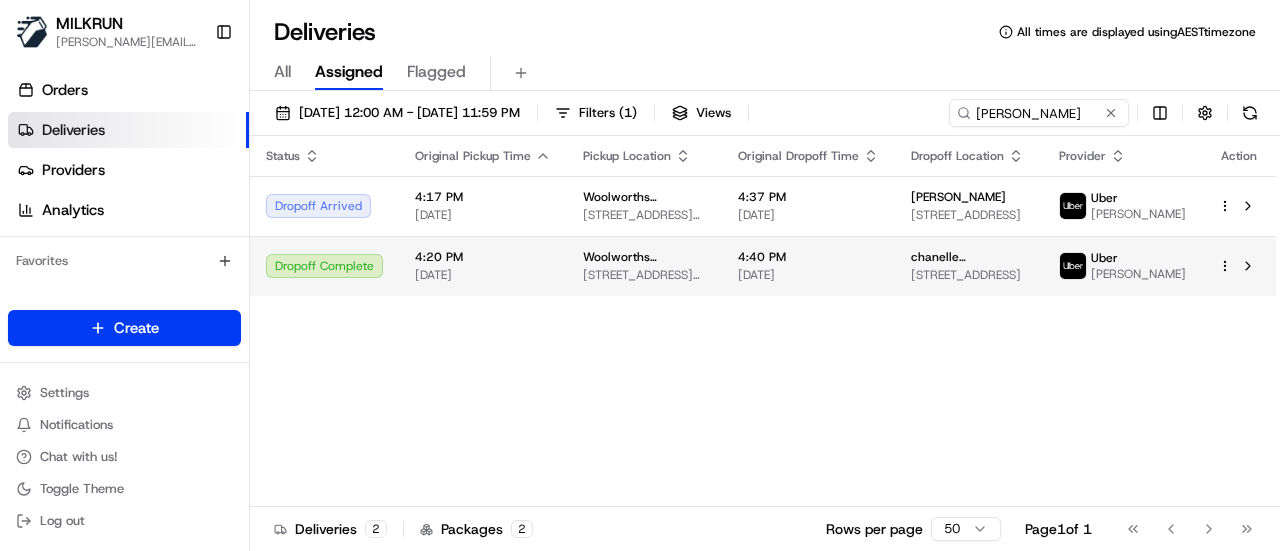 click on "60 Marco Ave, Revesby, NSW 2212, AU" at bounding box center (644, 275) 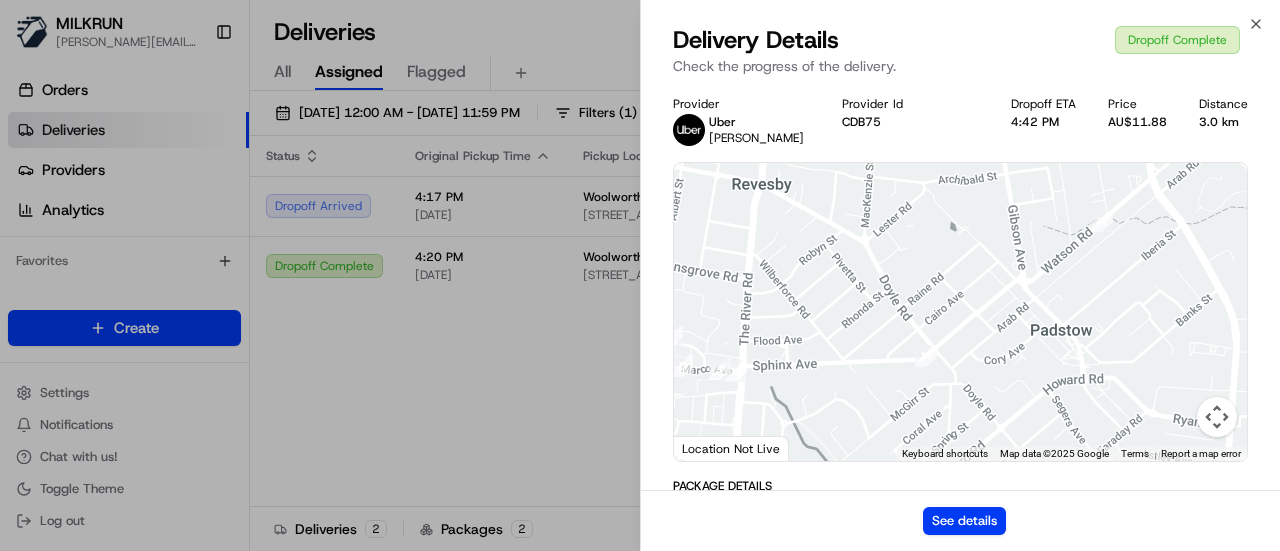 drag, startPoint x: 1047, startPoint y: 401, endPoint x: 1076, endPoint y: 305, distance: 100.28459 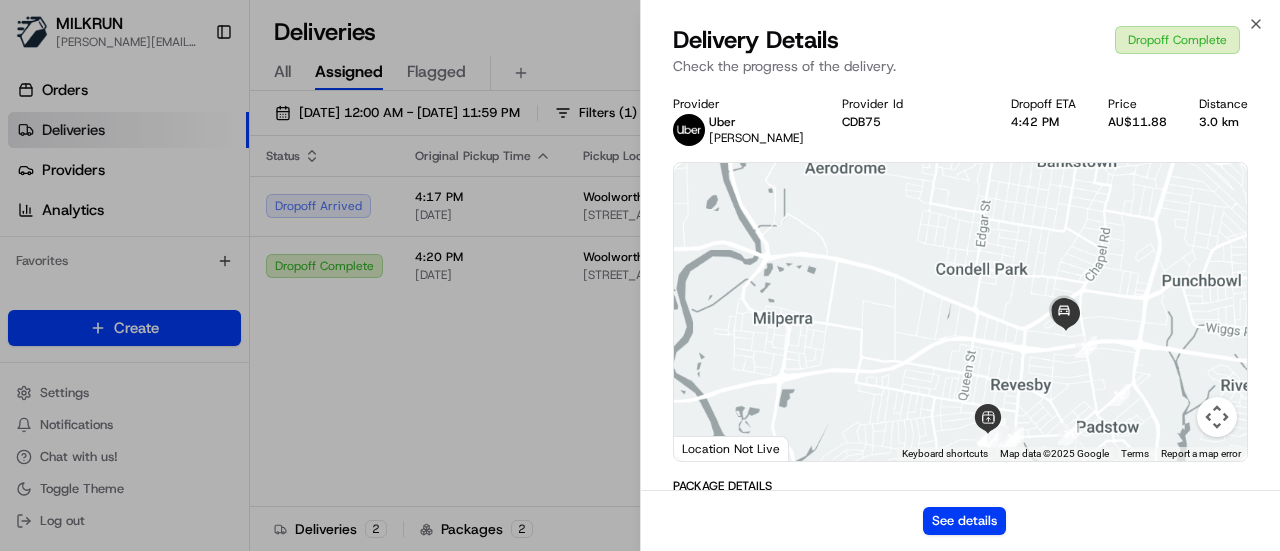 click at bounding box center [960, 312] 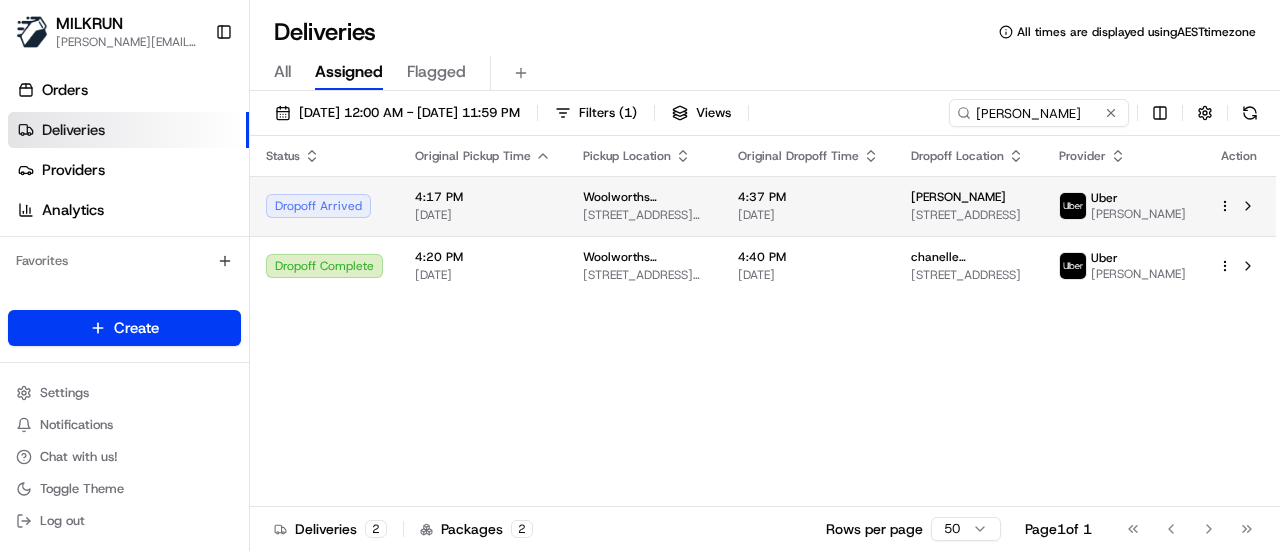click on "60 Marco Ave, Revesby, NSW 2212, AU" at bounding box center [644, 215] 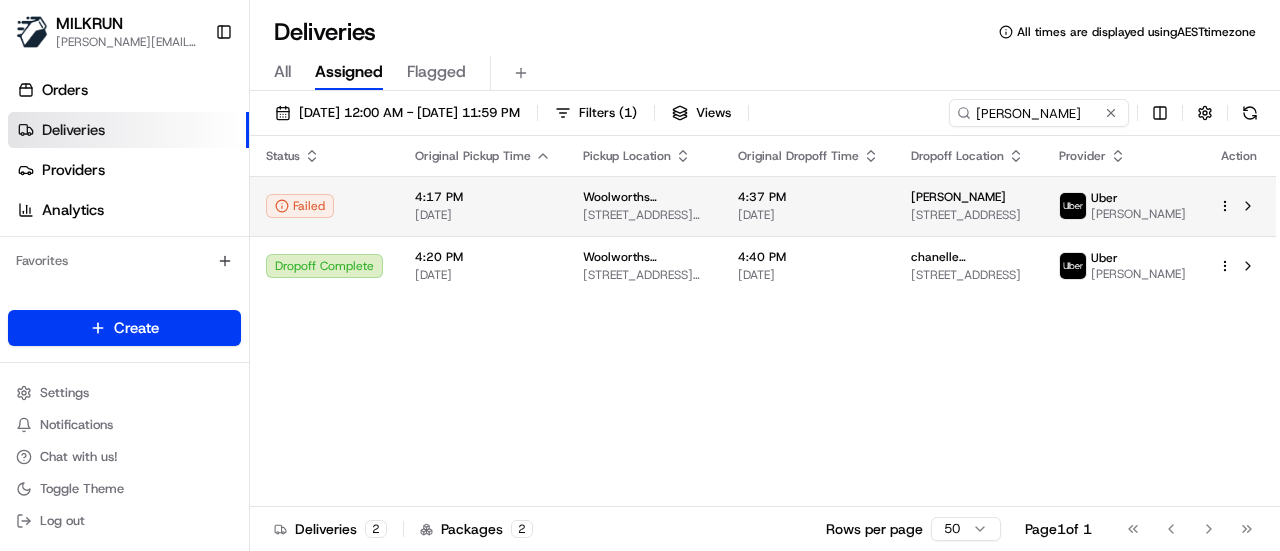 click on "Woolworths Supermarket AU - Revesby 60 Marco Ave, Revesby, NSW 2212, AU" at bounding box center [644, 206] 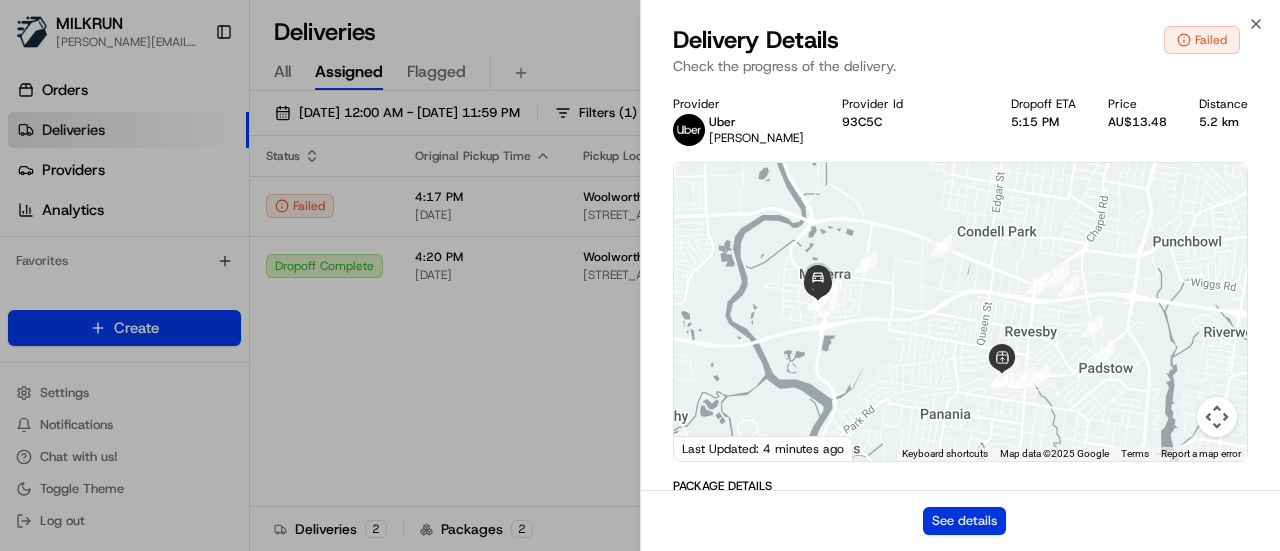 click on "See details" at bounding box center (964, 521) 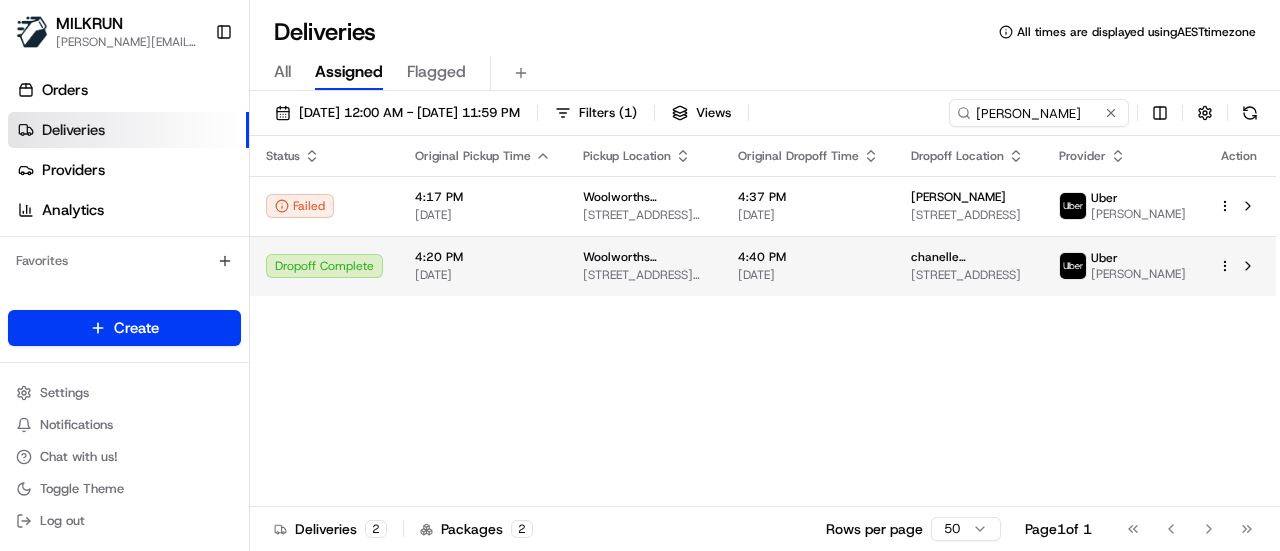 click on "Woolworths Supermarket AU - Revesby 60 Marco Ave, Revesby, NSW 2212, AU" at bounding box center (644, 266) 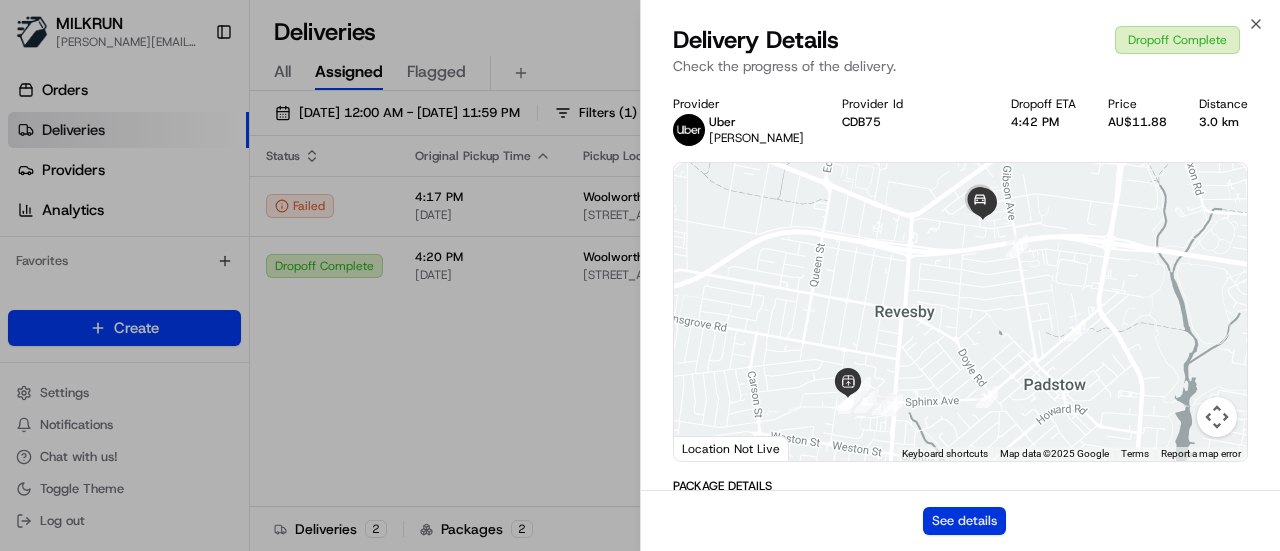 click on "See details" at bounding box center [964, 521] 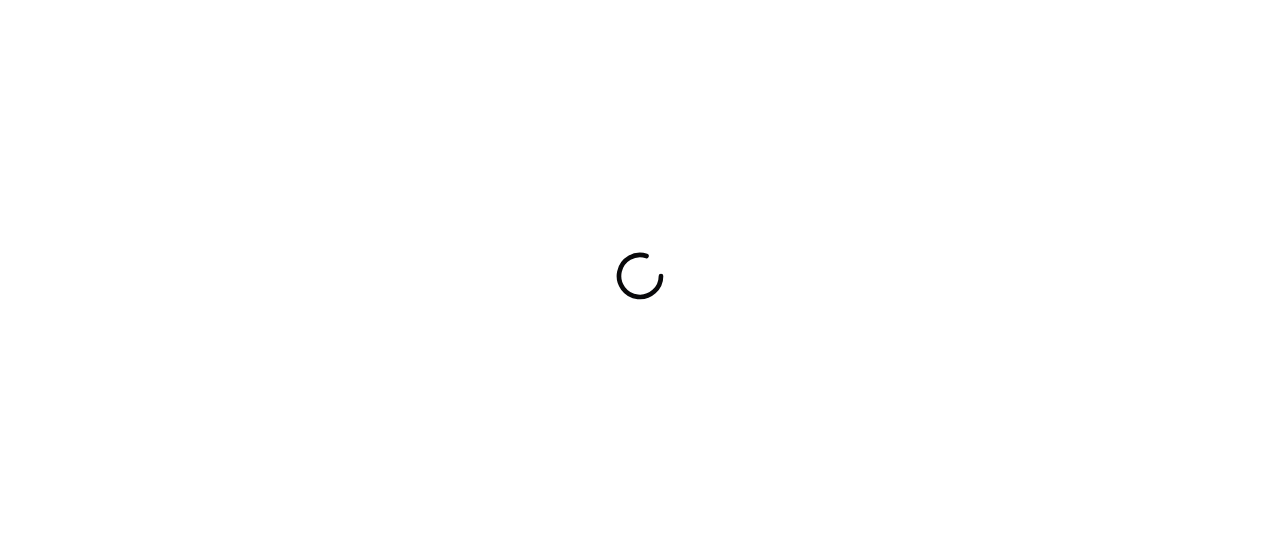 scroll, scrollTop: 0, scrollLeft: 0, axis: both 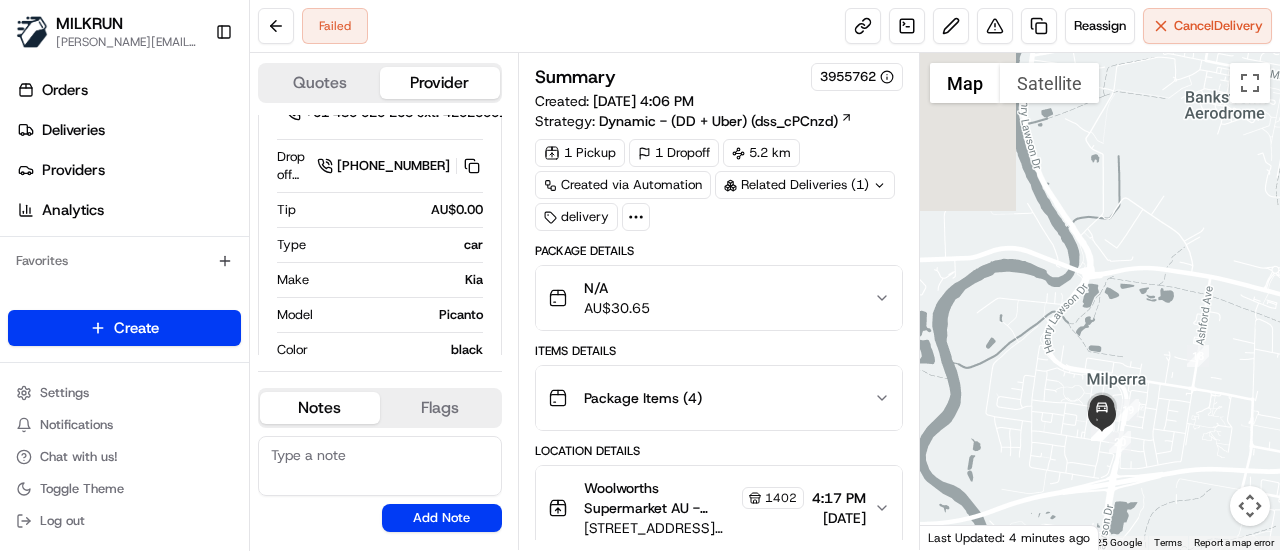 drag, startPoint x: 973, startPoint y: 393, endPoint x: 1279, endPoint y: 514, distance: 329.05472 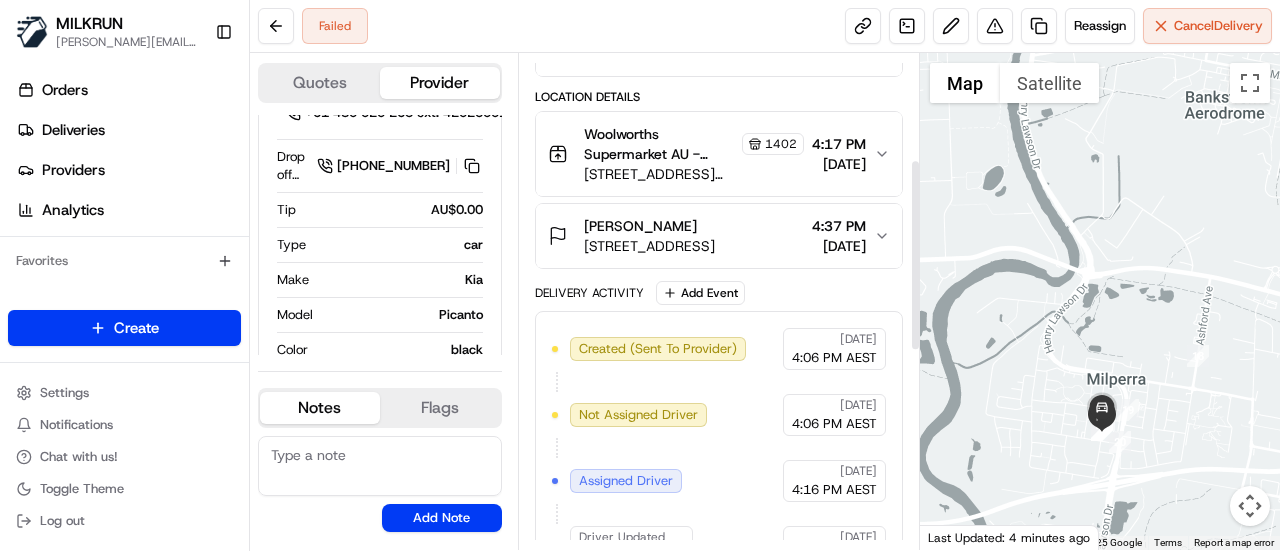 scroll, scrollTop: 400, scrollLeft: 0, axis: vertical 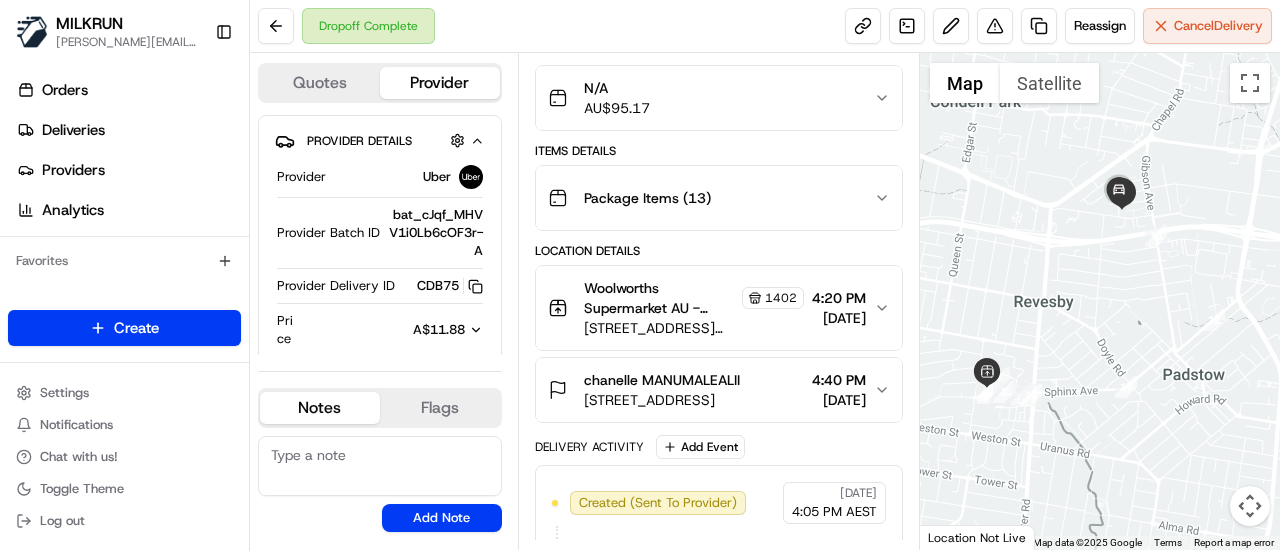 click on "chanelle MANUMALEALII" at bounding box center (662, 380) 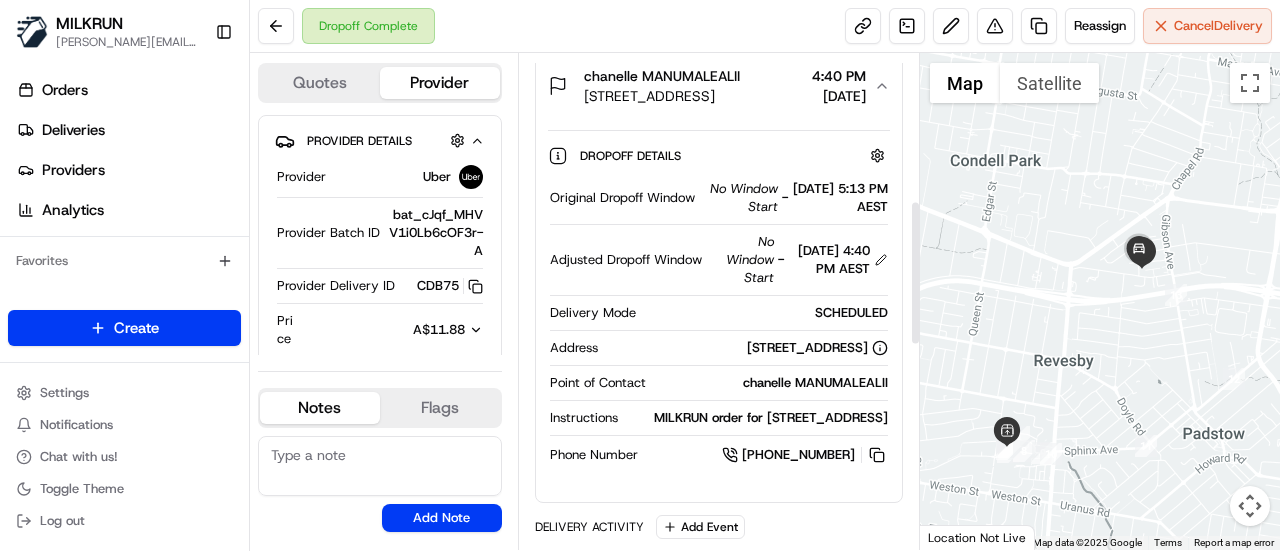scroll, scrollTop: 600, scrollLeft: 0, axis: vertical 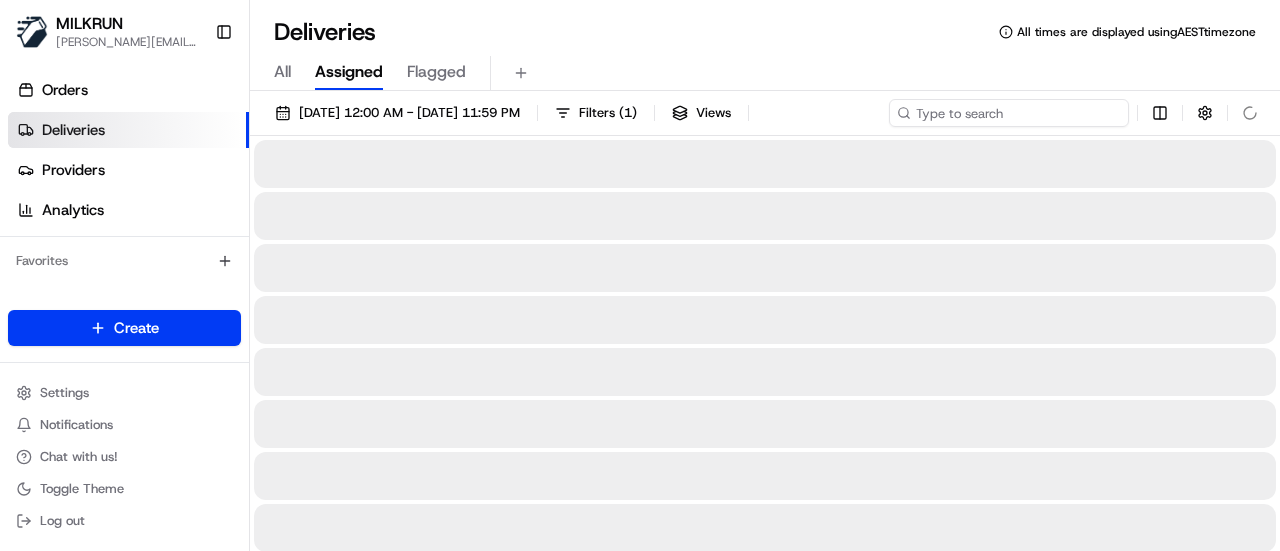 click at bounding box center [1009, 113] 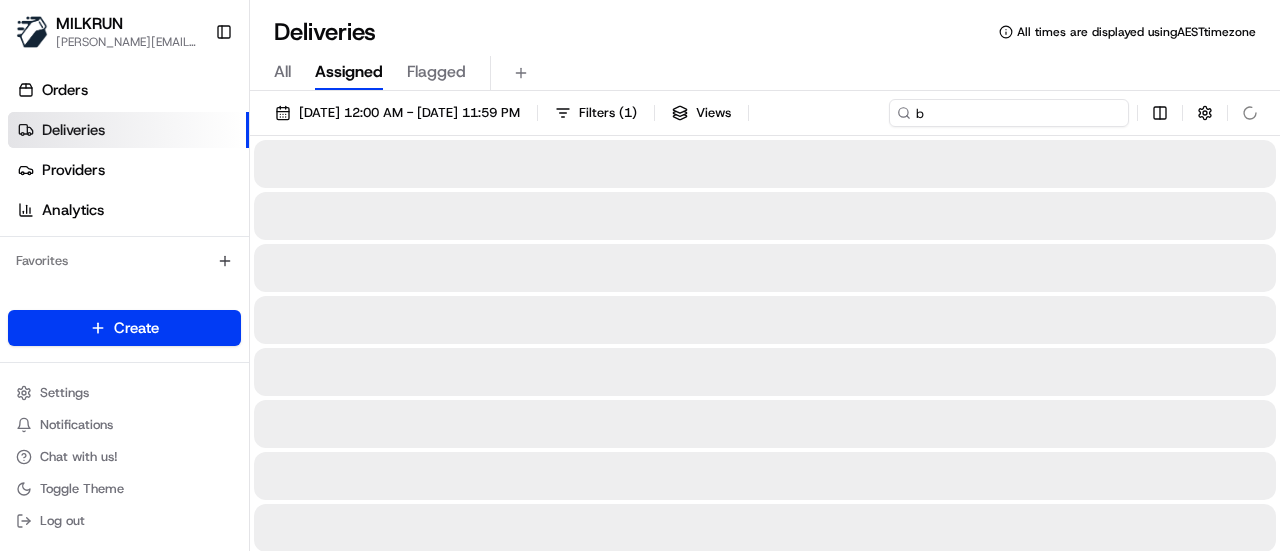 paste on "[PERSON_NAME]" 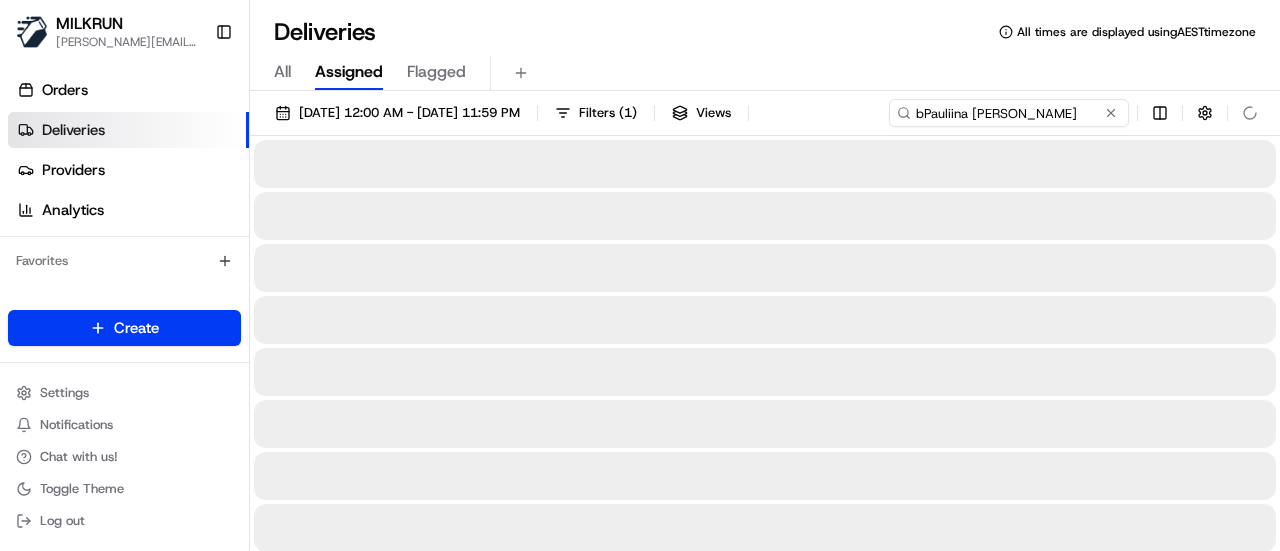 click on "bPauliina [PERSON_NAME]" at bounding box center (1009, 113) 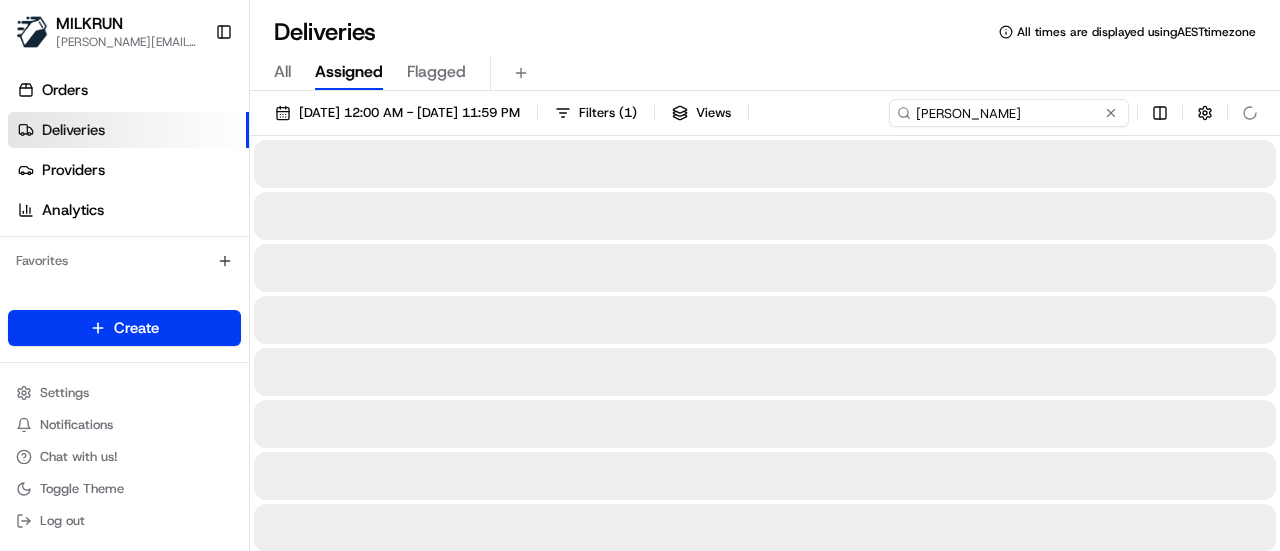 type on "[PERSON_NAME]" 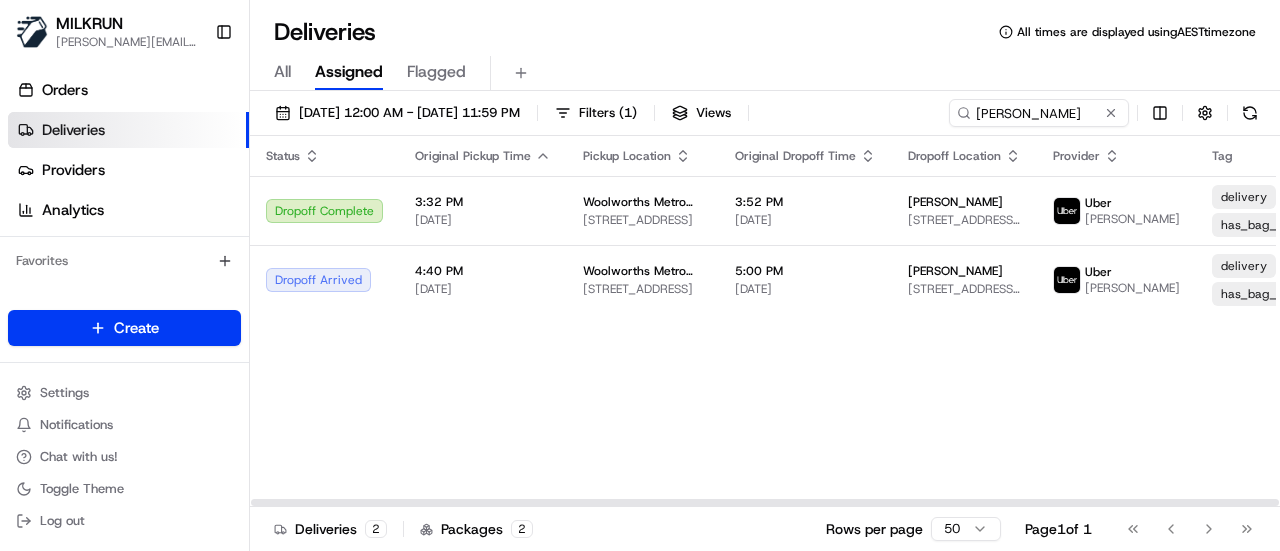 drag, startPoint x: 495, startPoint y: 426, endPoint x: 498, endPoint y: 408, distance: 18.248287 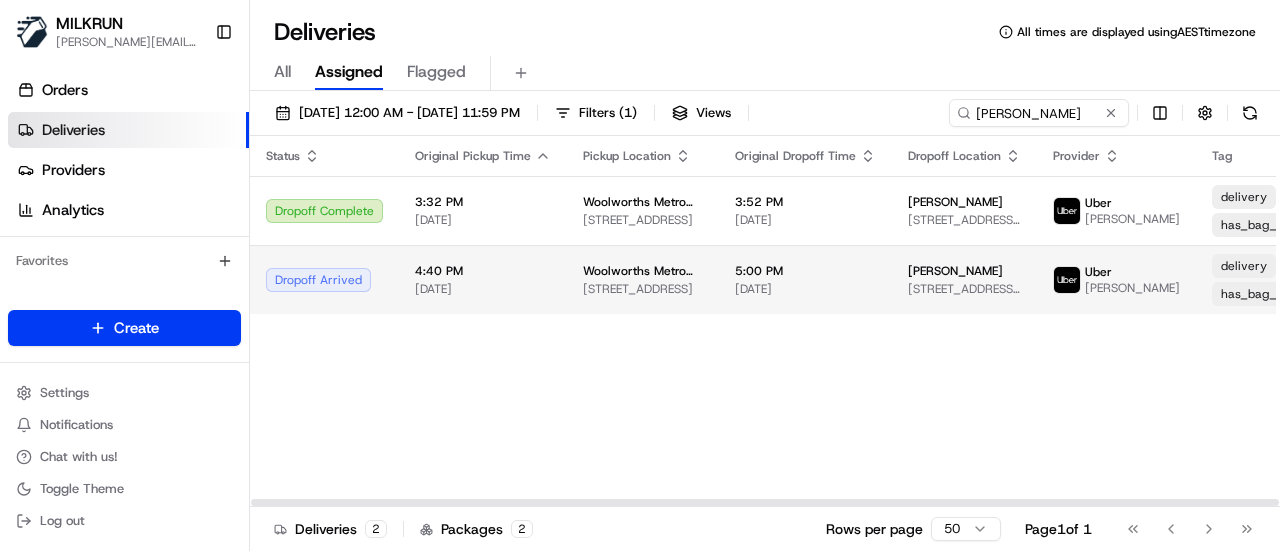 click on "Dropoff Arrived" at bounding box center (324, 279) 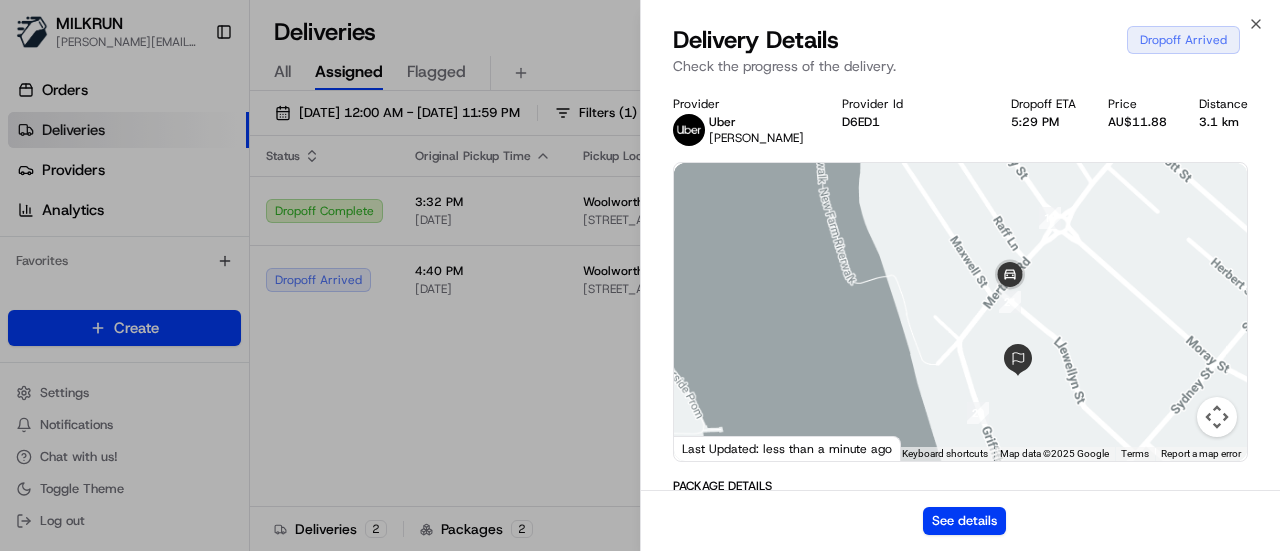 drag, startPoint x: 1036, startPoint y: 412, endPoint x: 1073, endPoint y: 211, distance: 204.3771 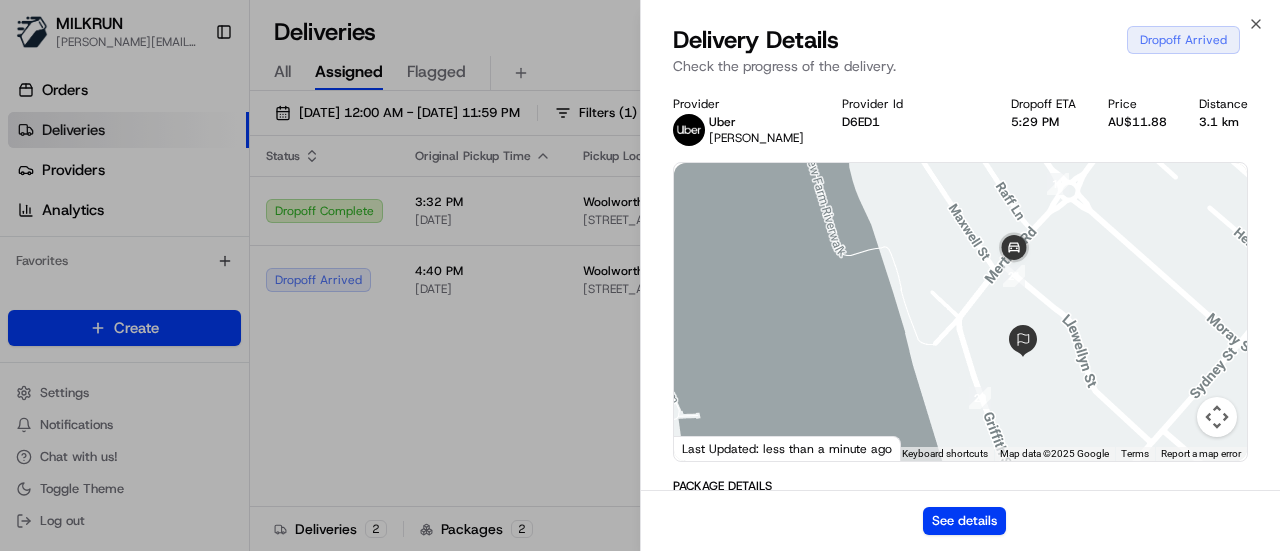 drag, startPoint x: 1086, startPoint y: 318, endPoint x: 1073, endPoint y: 297, distance: 24.698177 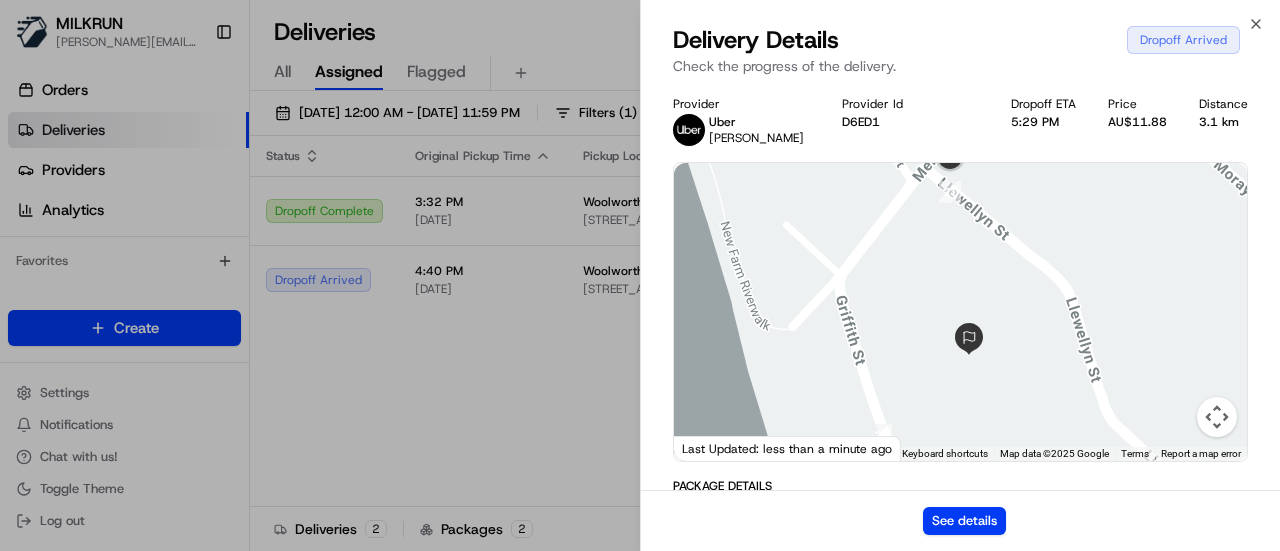 drag, startPoint x: 1026, startPoint y: 319, endPoint x: 1000, endPoint y: 252, distance: 71.867935 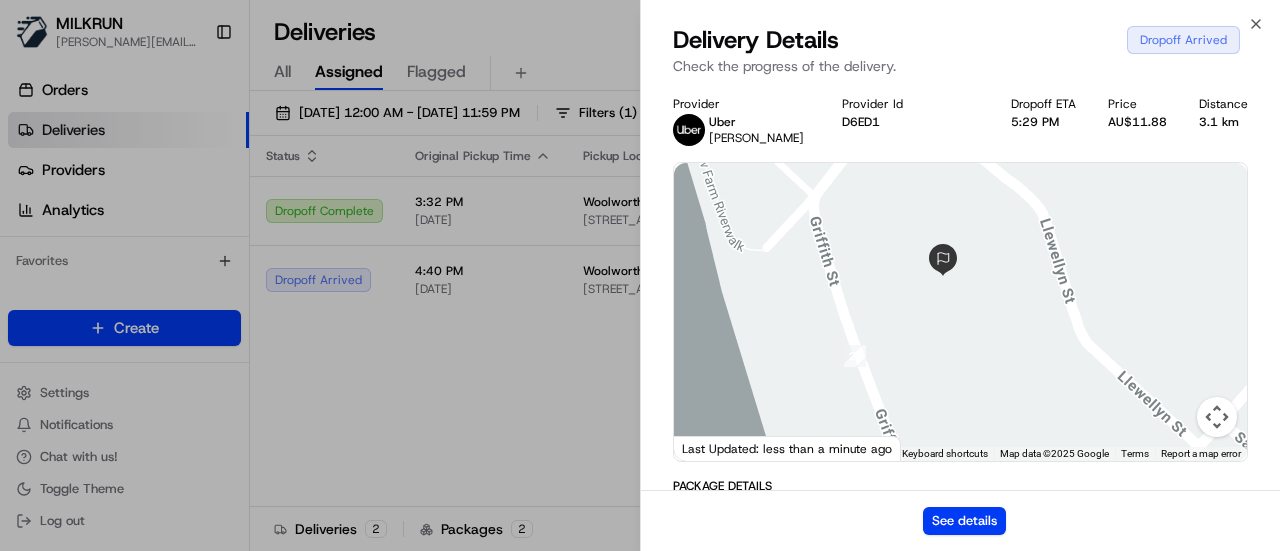 drag, startPoint x: 983, startPoint y: 263, endPoint x: 680, endPoint y: 187, distance: 312.386 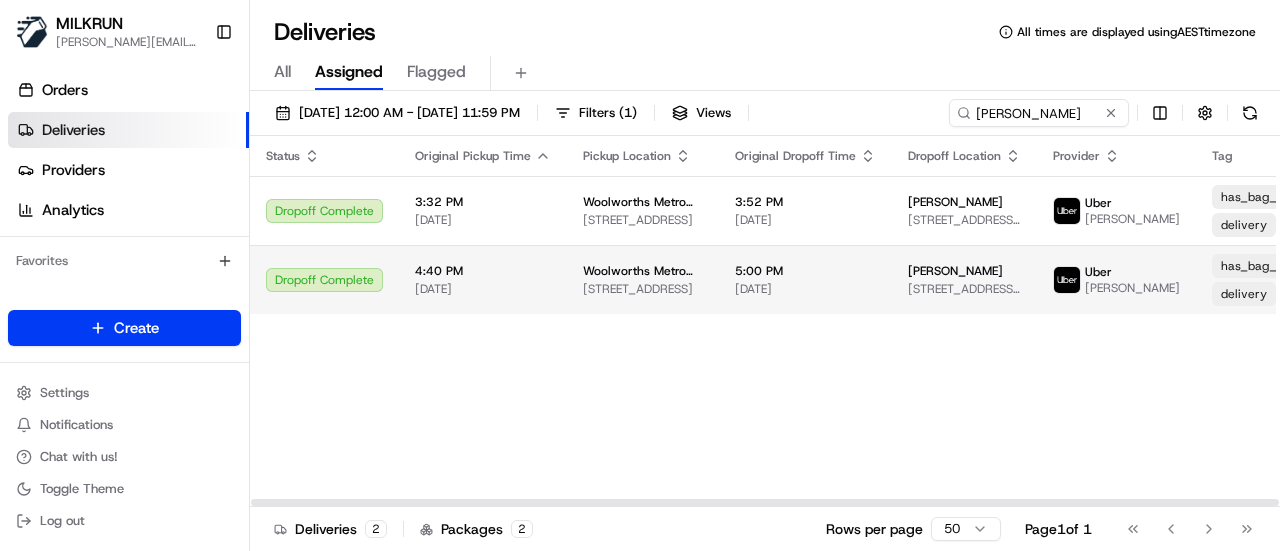 click on "5:00 PM [DATE]" at bounding box center [805, 279] 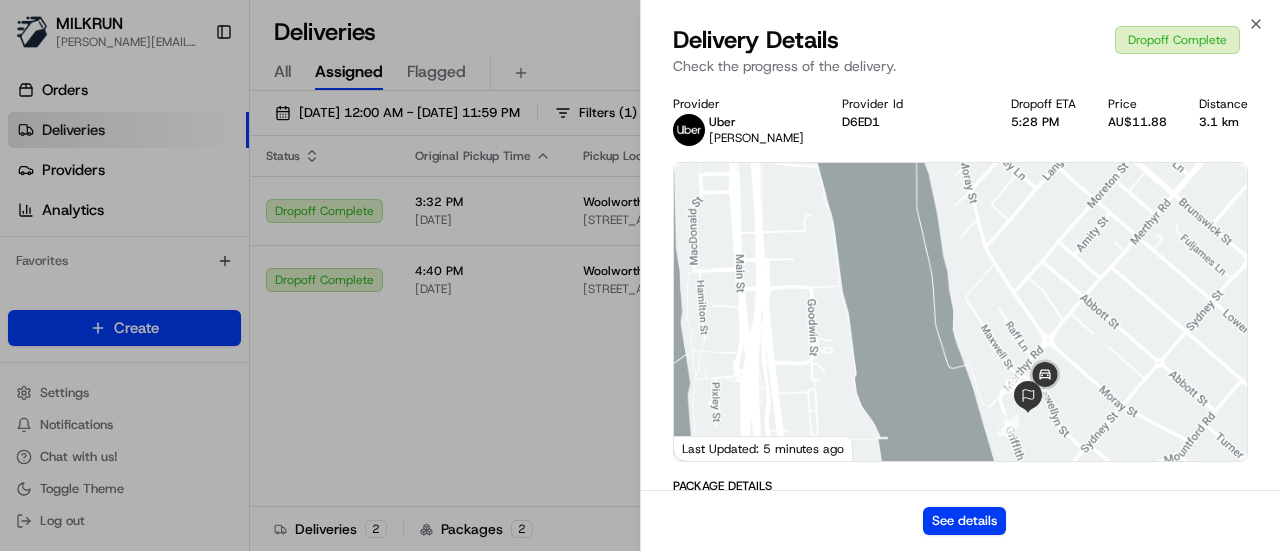 click at bounding box center (960, 312) 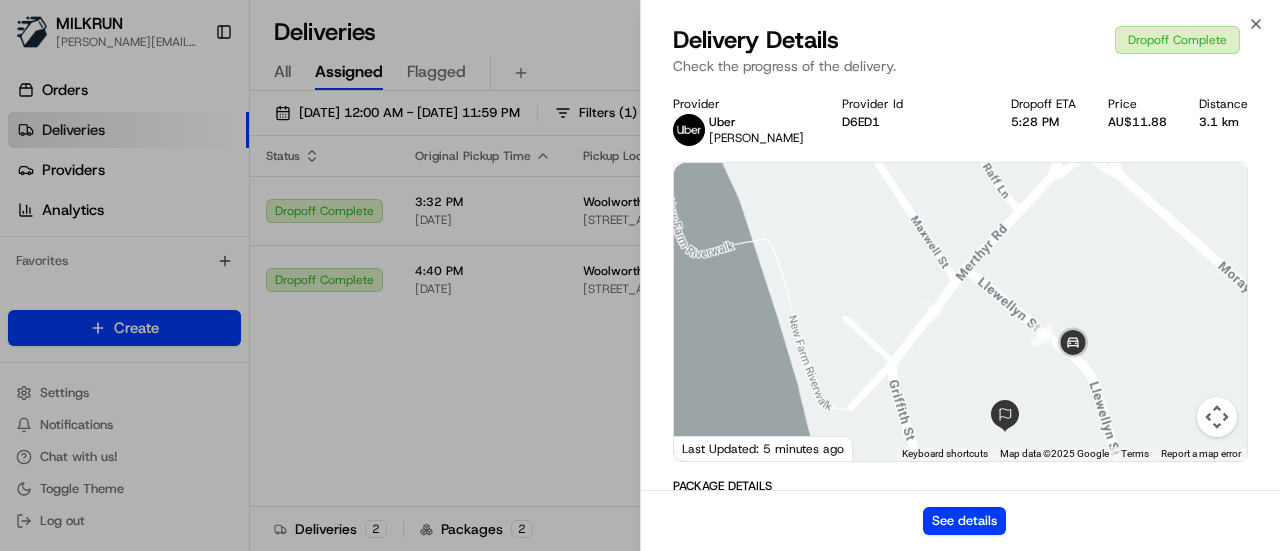 drag, startPoint x: 1052, startPoint y: 425, endPoint x: 1050, endPoint y: 221, distance: 204.0098 